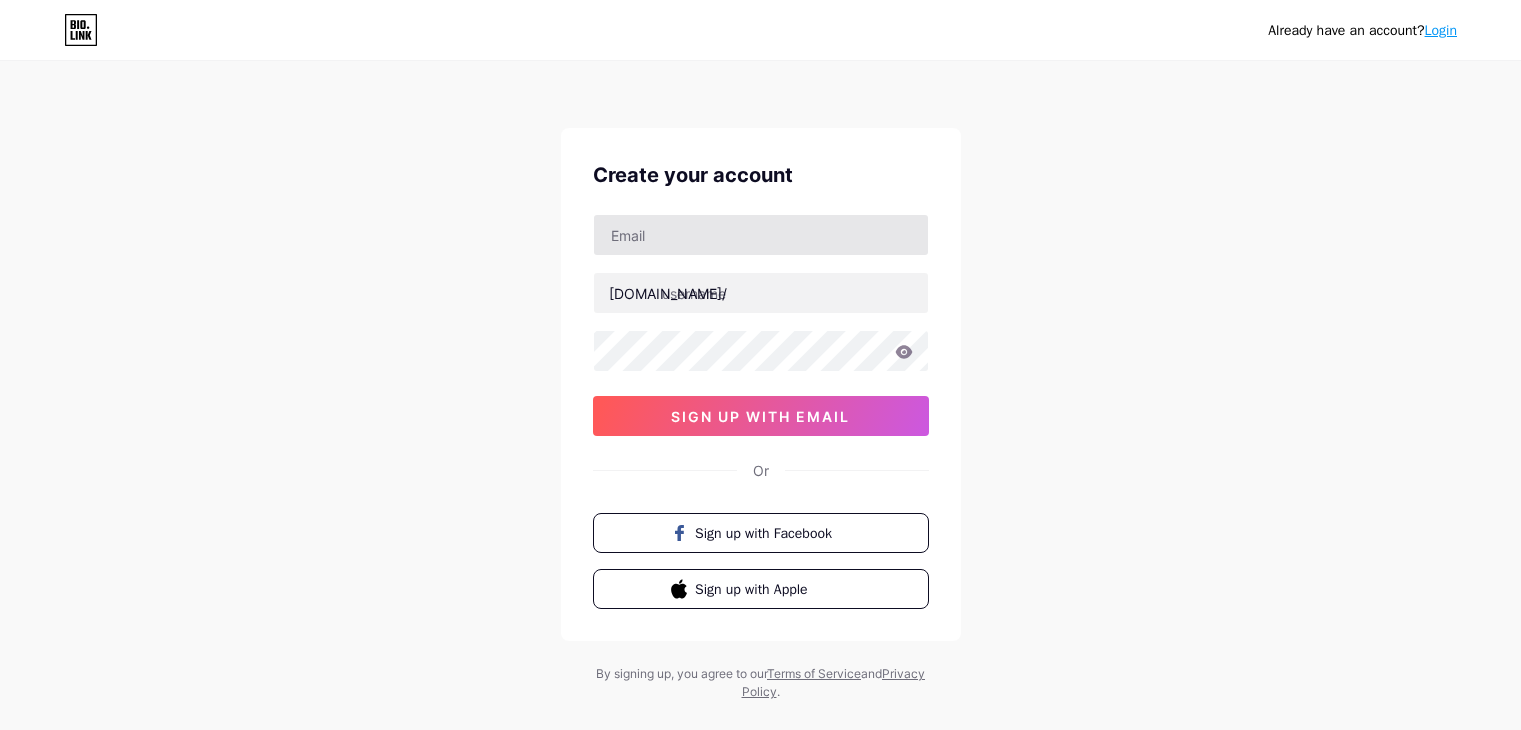 scroll, scrollTop: 0, scrollLeft: 0, axis: both 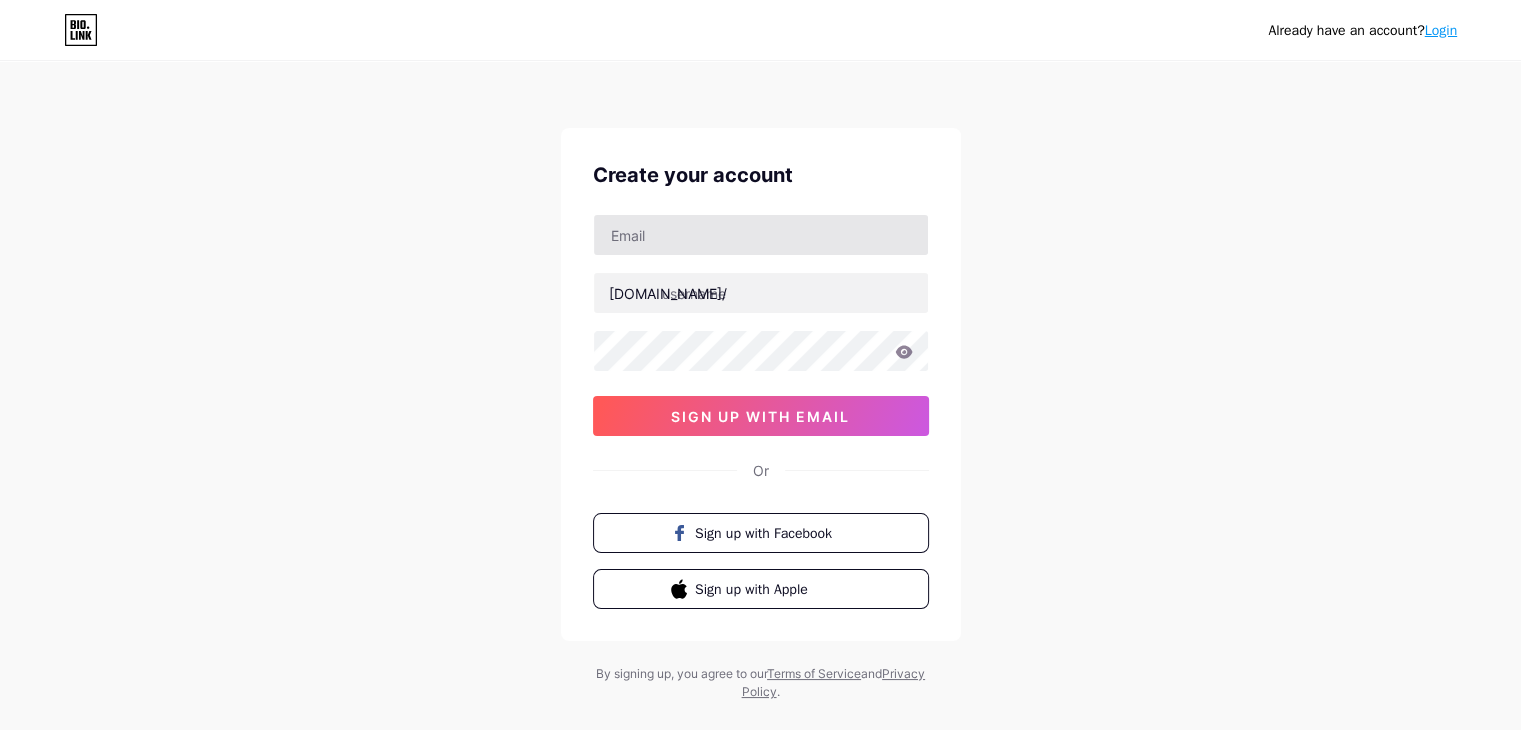 type on "[EMAIL_ADDRESS][DOMAIN_NAME]" 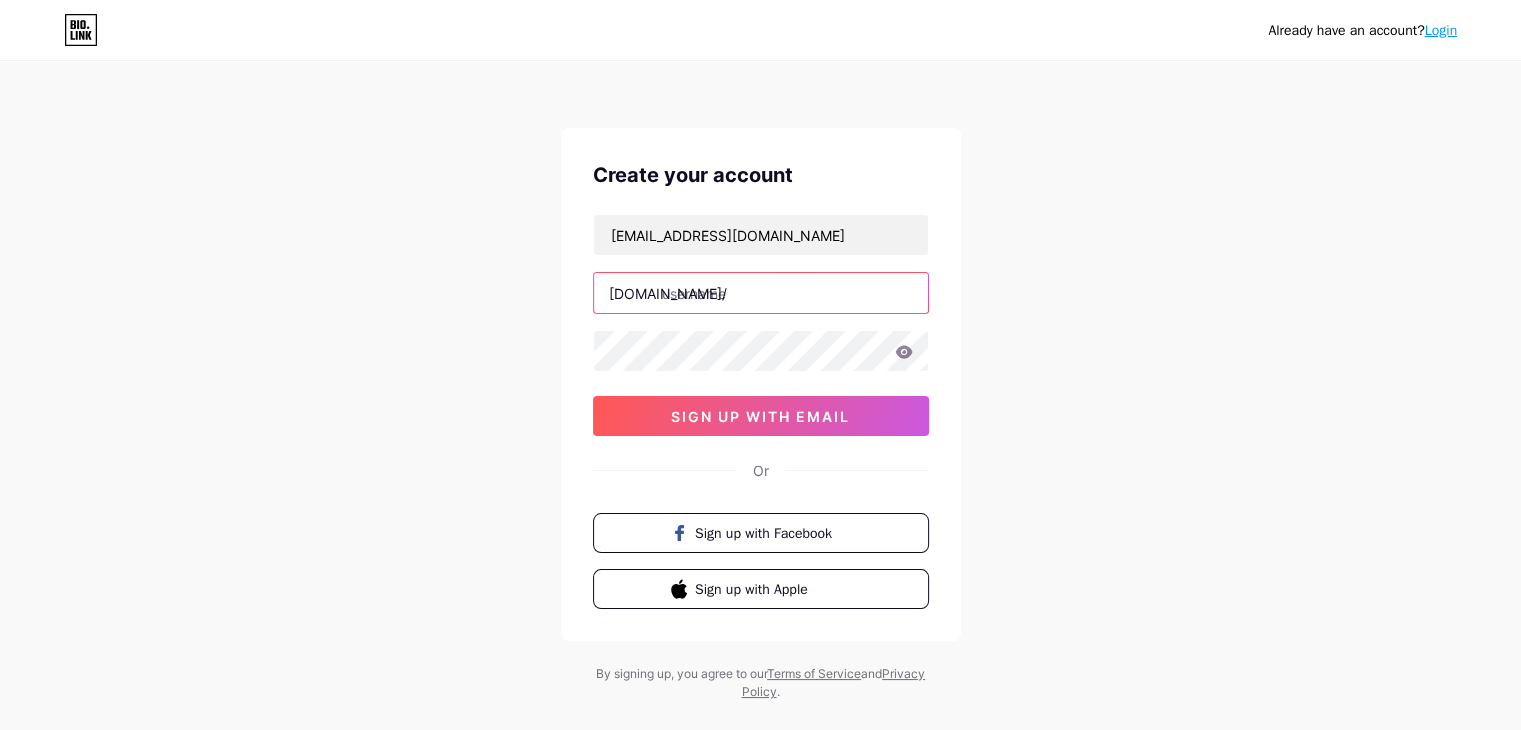 click at bounding box center (761, 293) 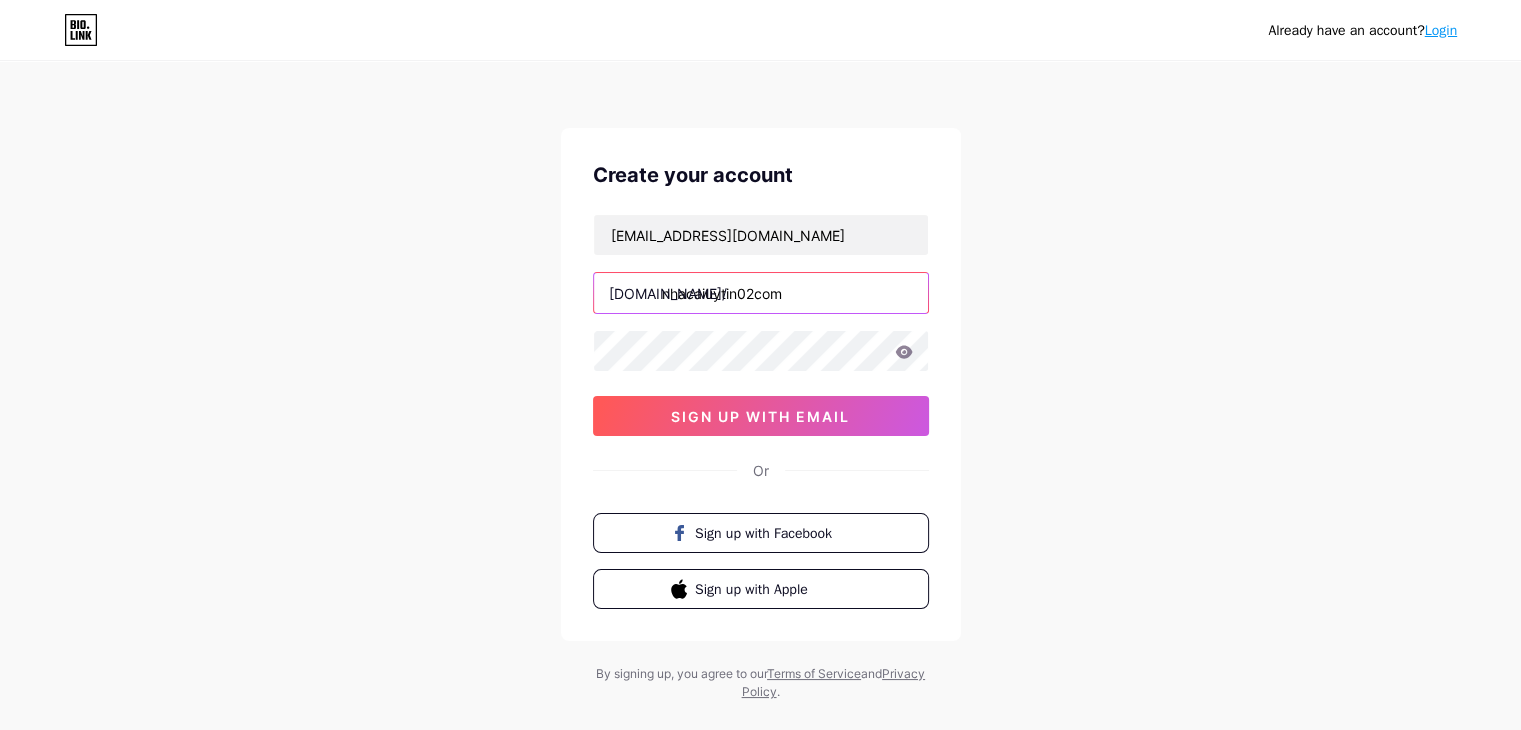 type on "nhacaiuytin02com" 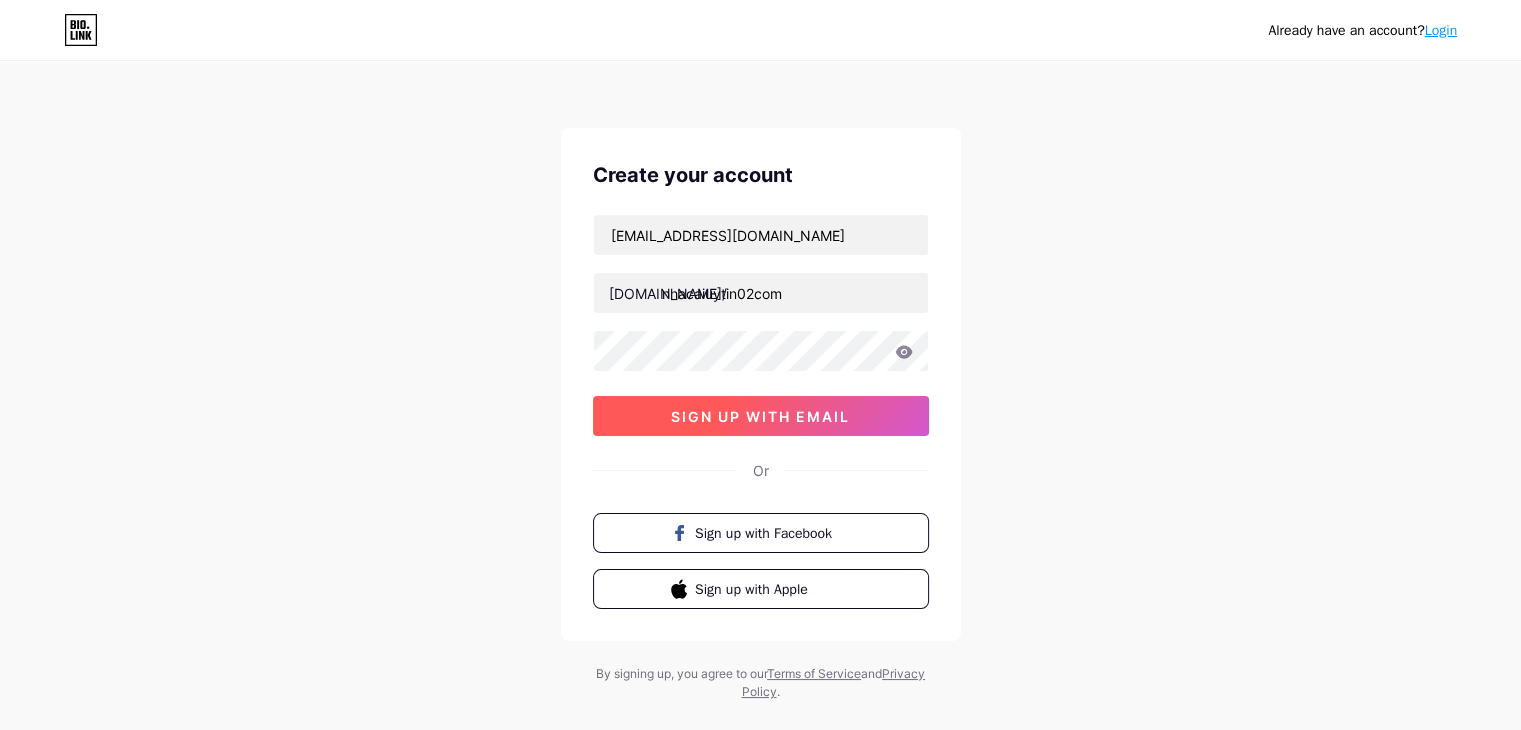click on "sign up with email" at bounding box center (760, 416) 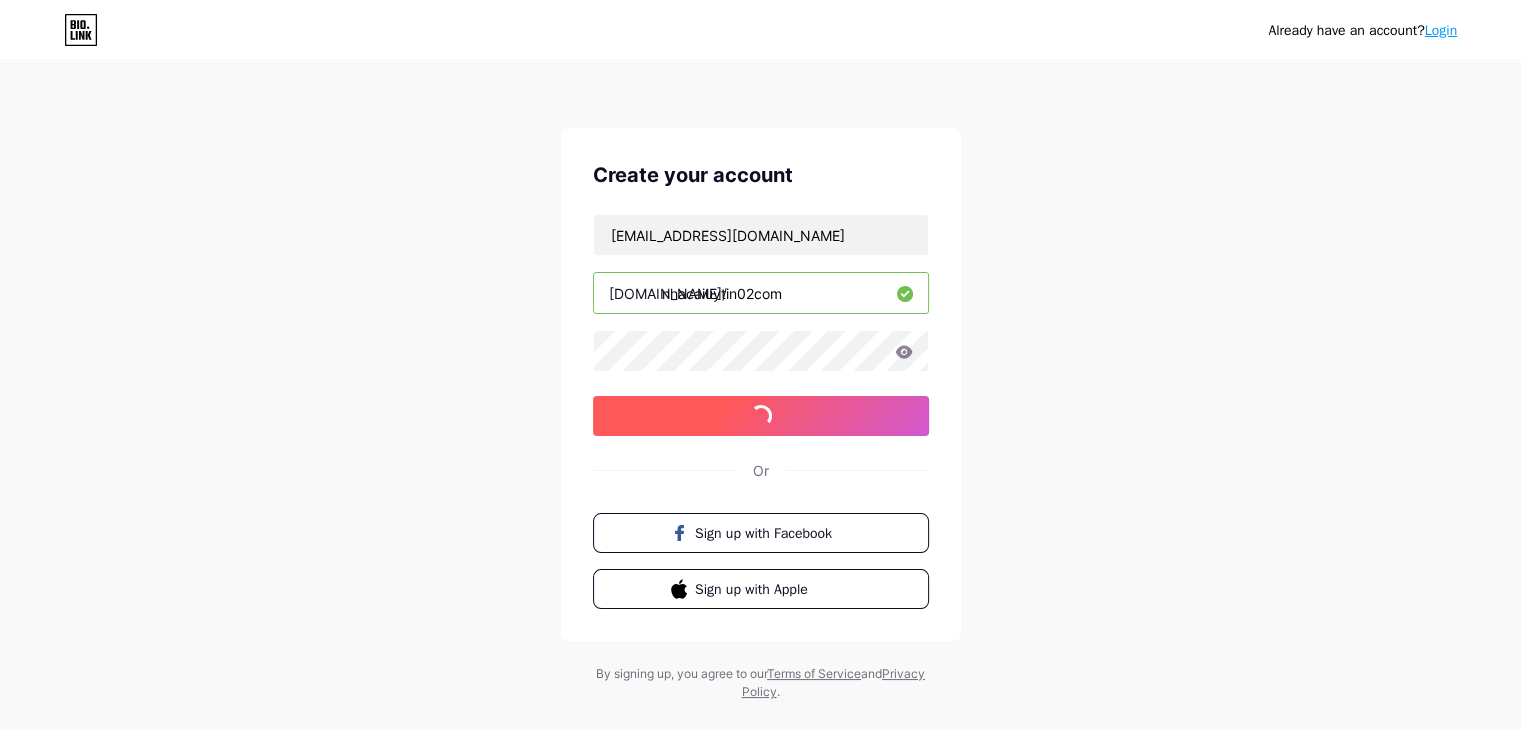 scroll, scrollTop: 34, scrollLeft: 0, axis: vertical 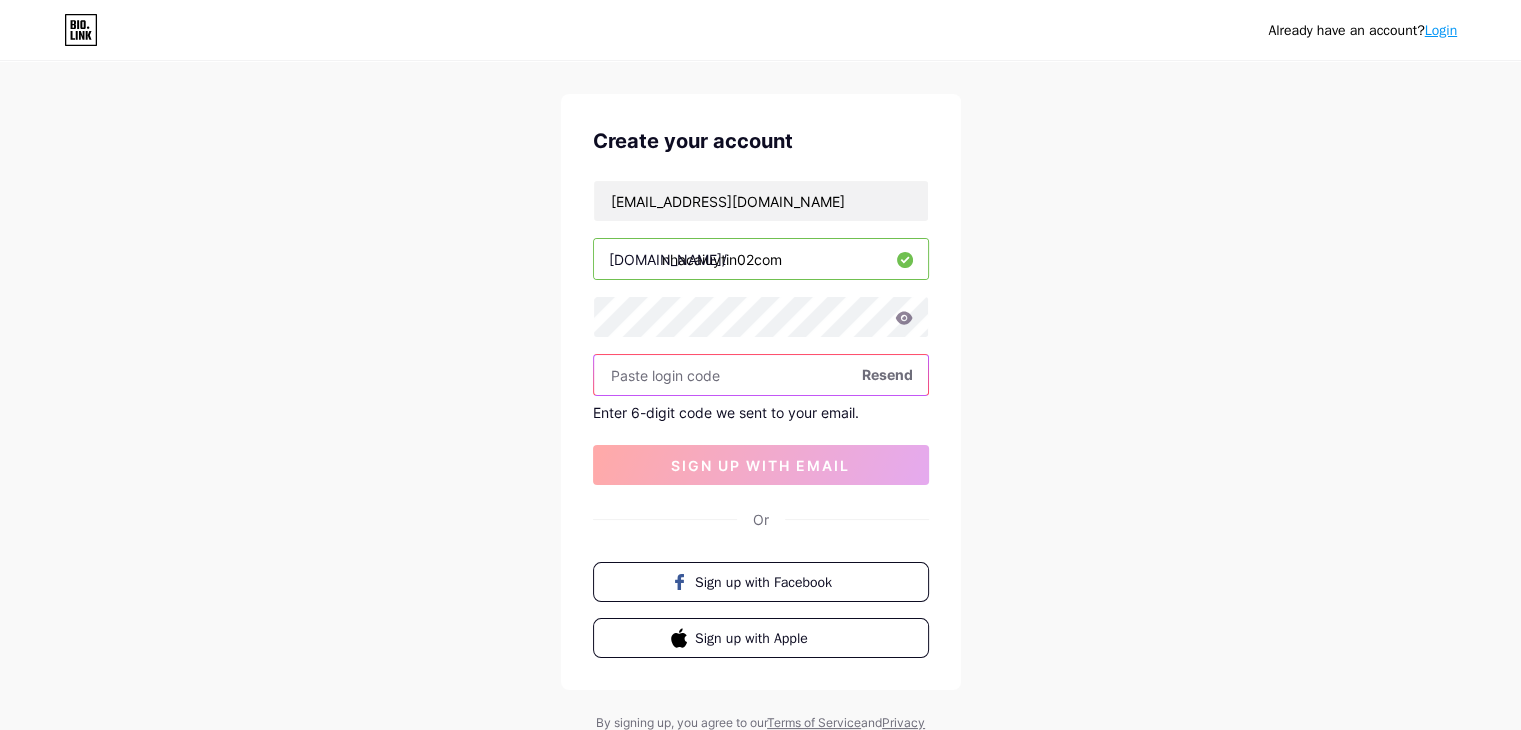 paste on "127604" 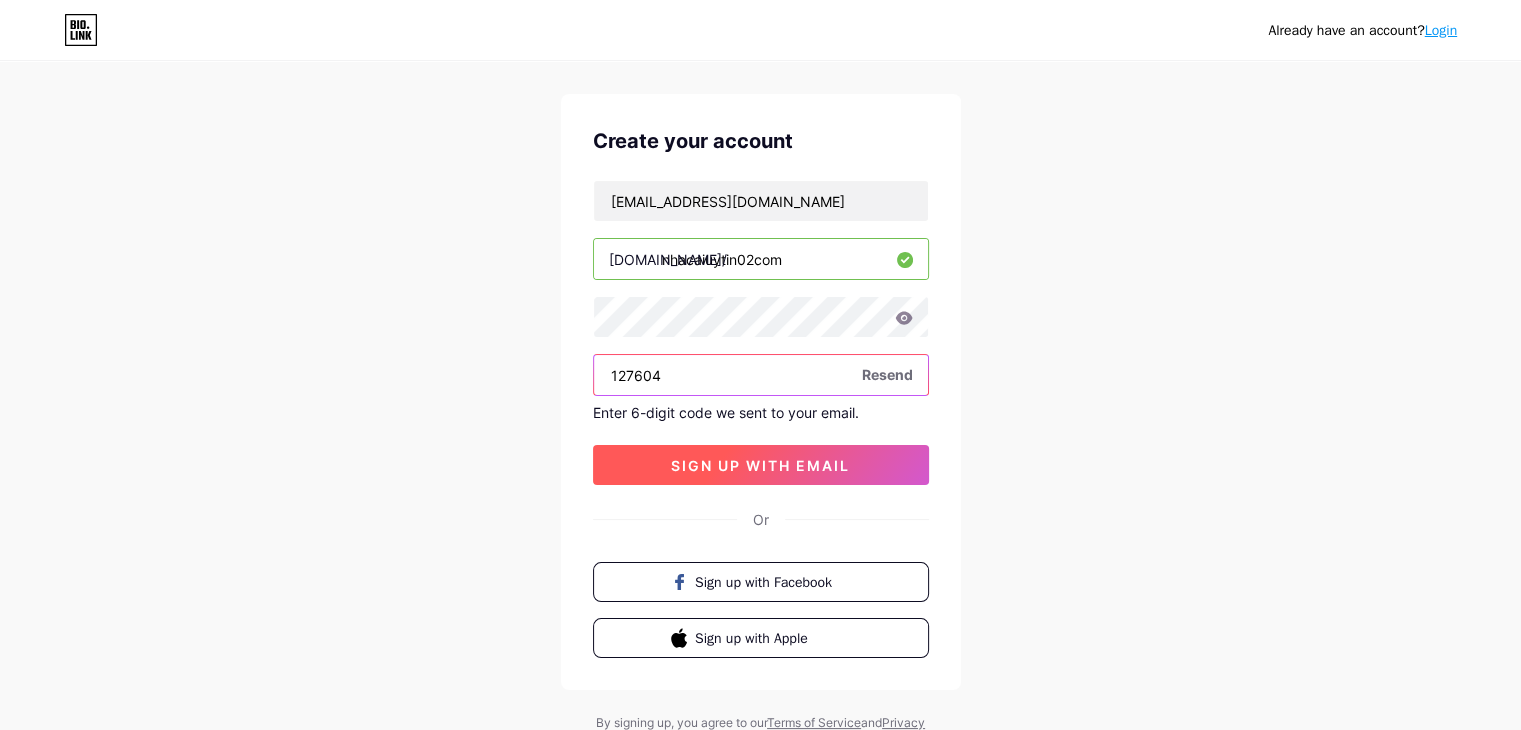 type on "127604" 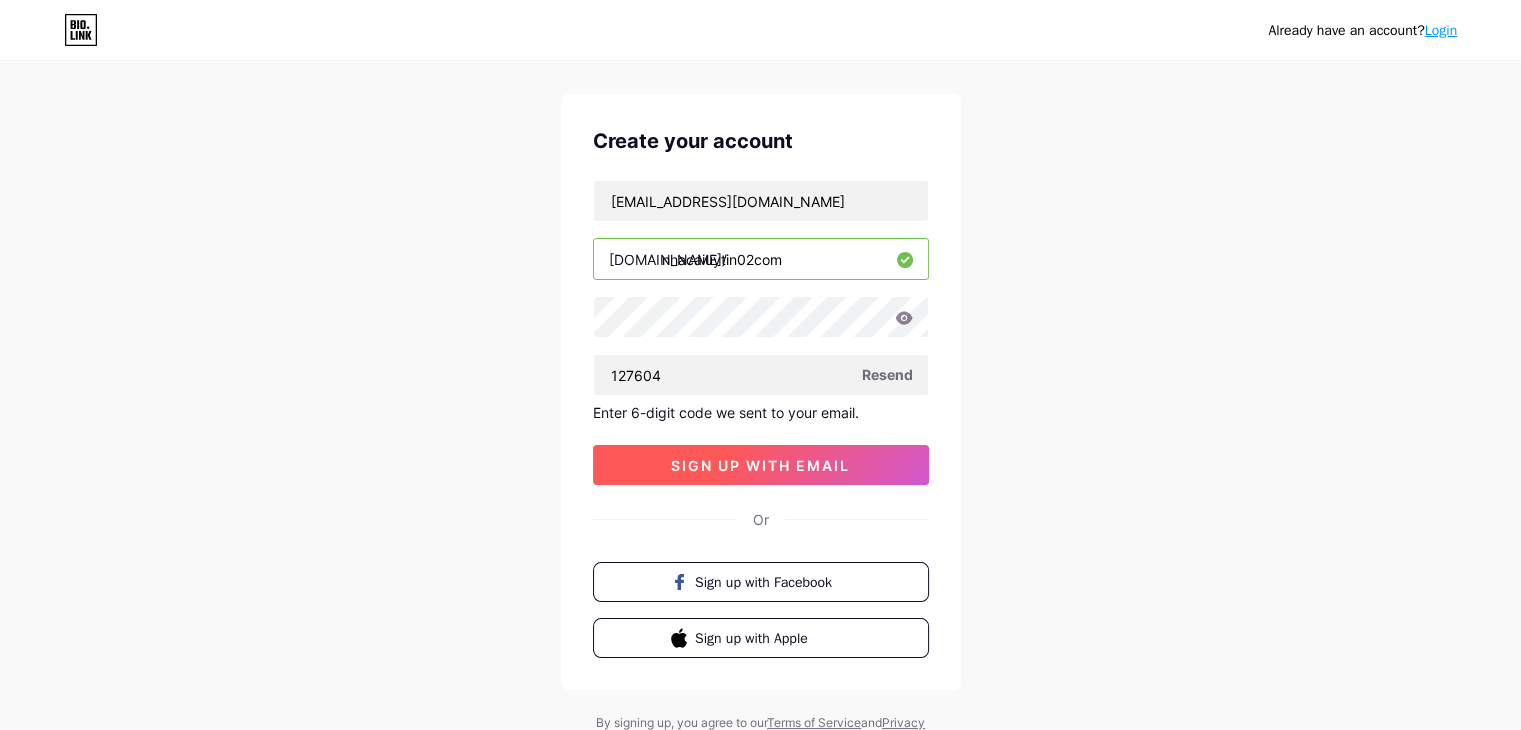 click on "sign up with email" at bounding box center [760, 465] 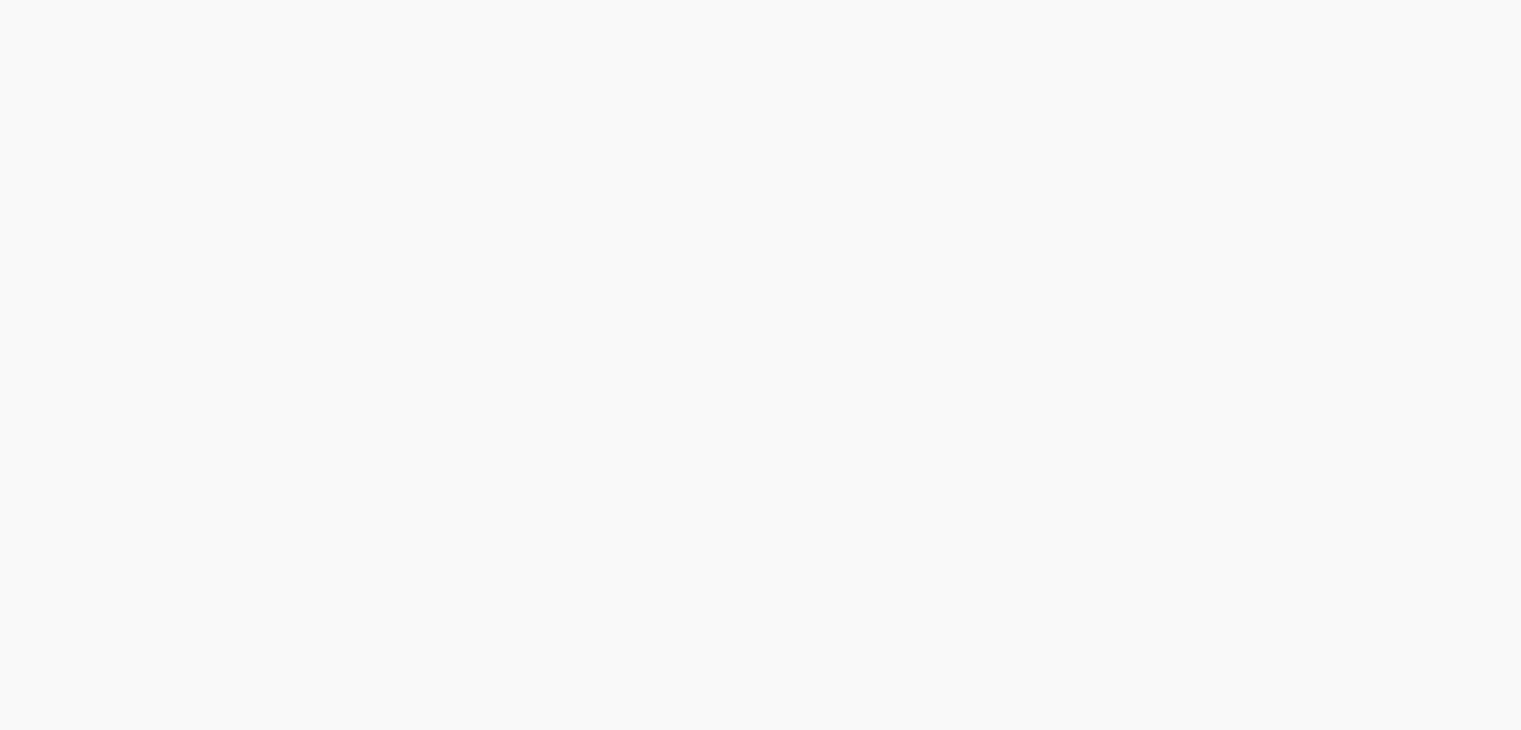 scroll, scrollTop: 0, scrollLeft: 0, axis: both 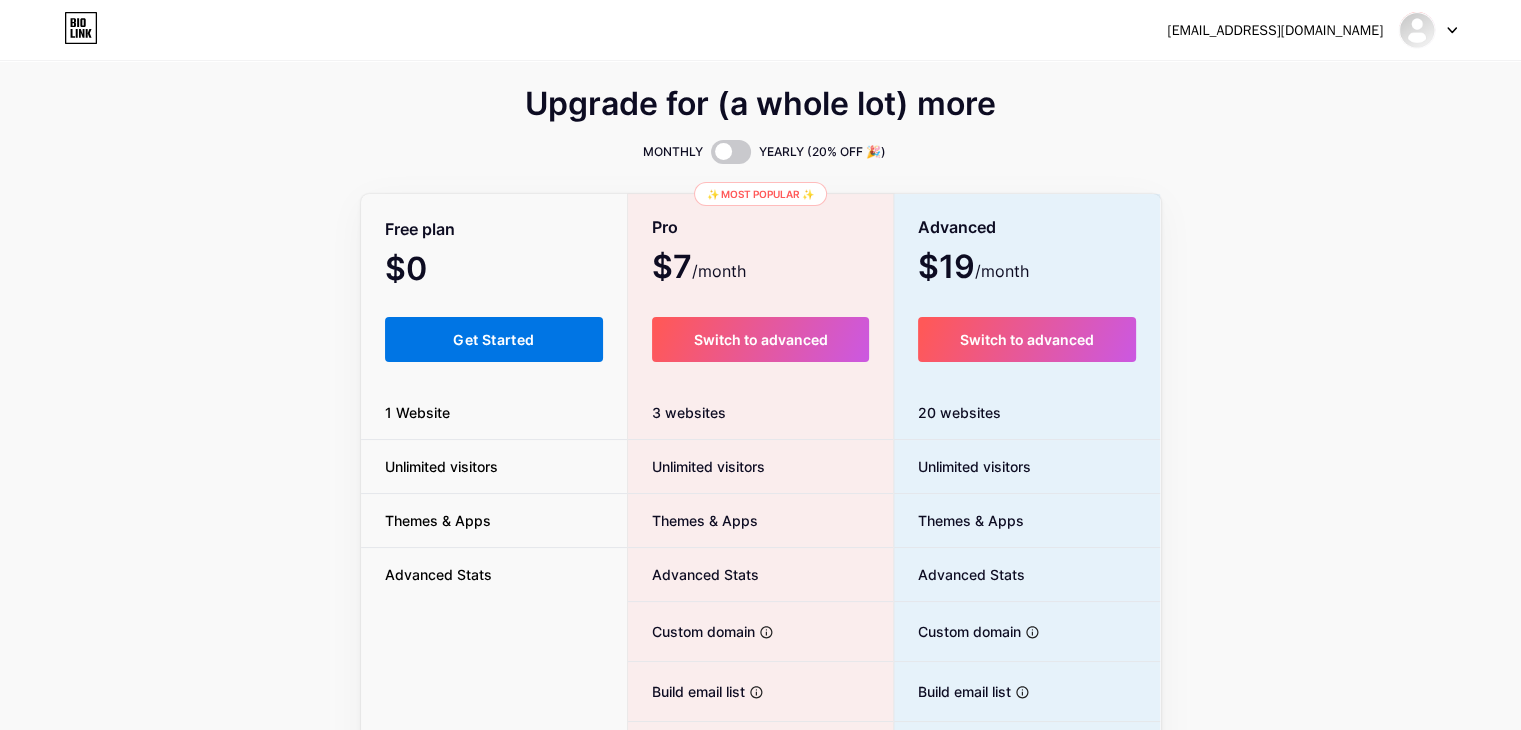 click on "Get Started" at bounding box center (494, 339) 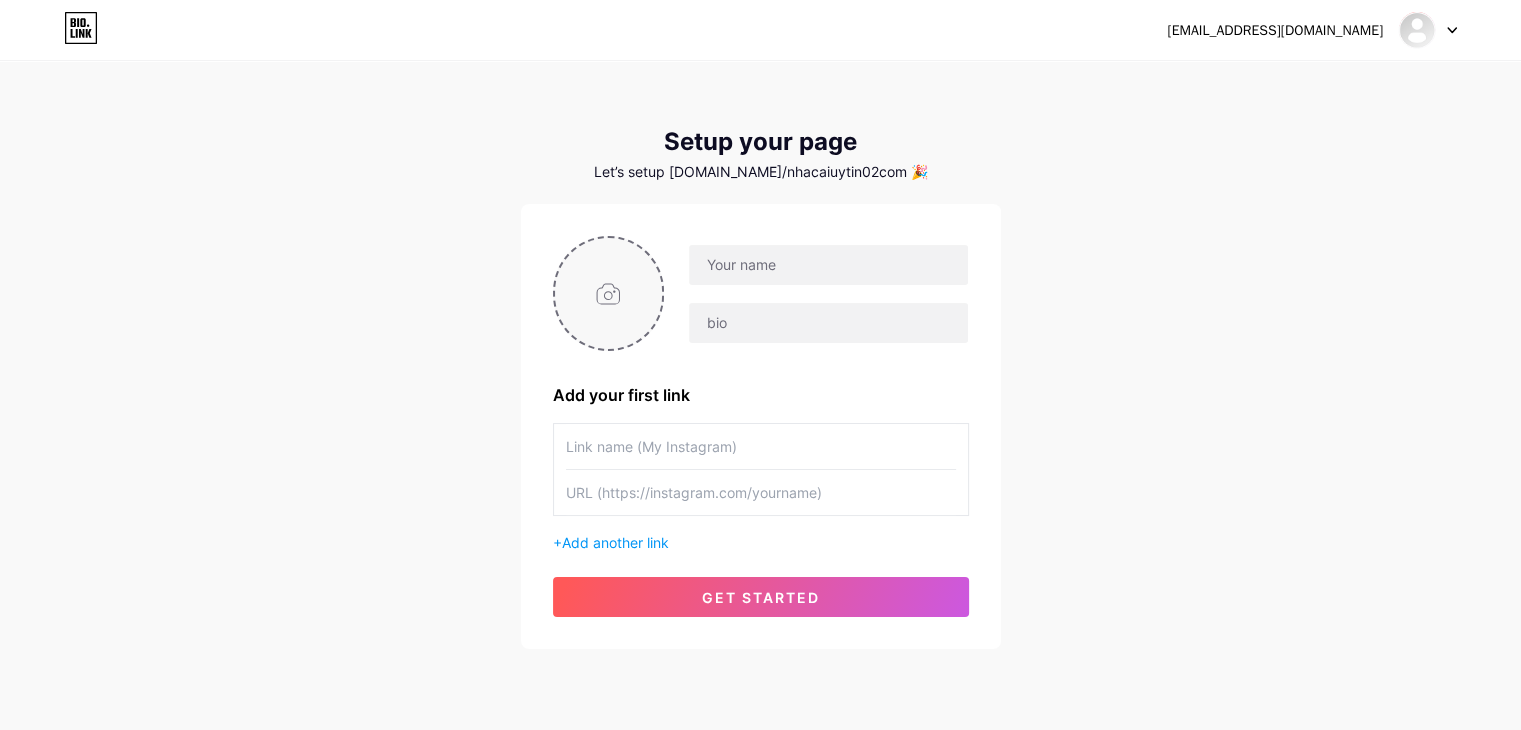click at bounding box center [609, 293] 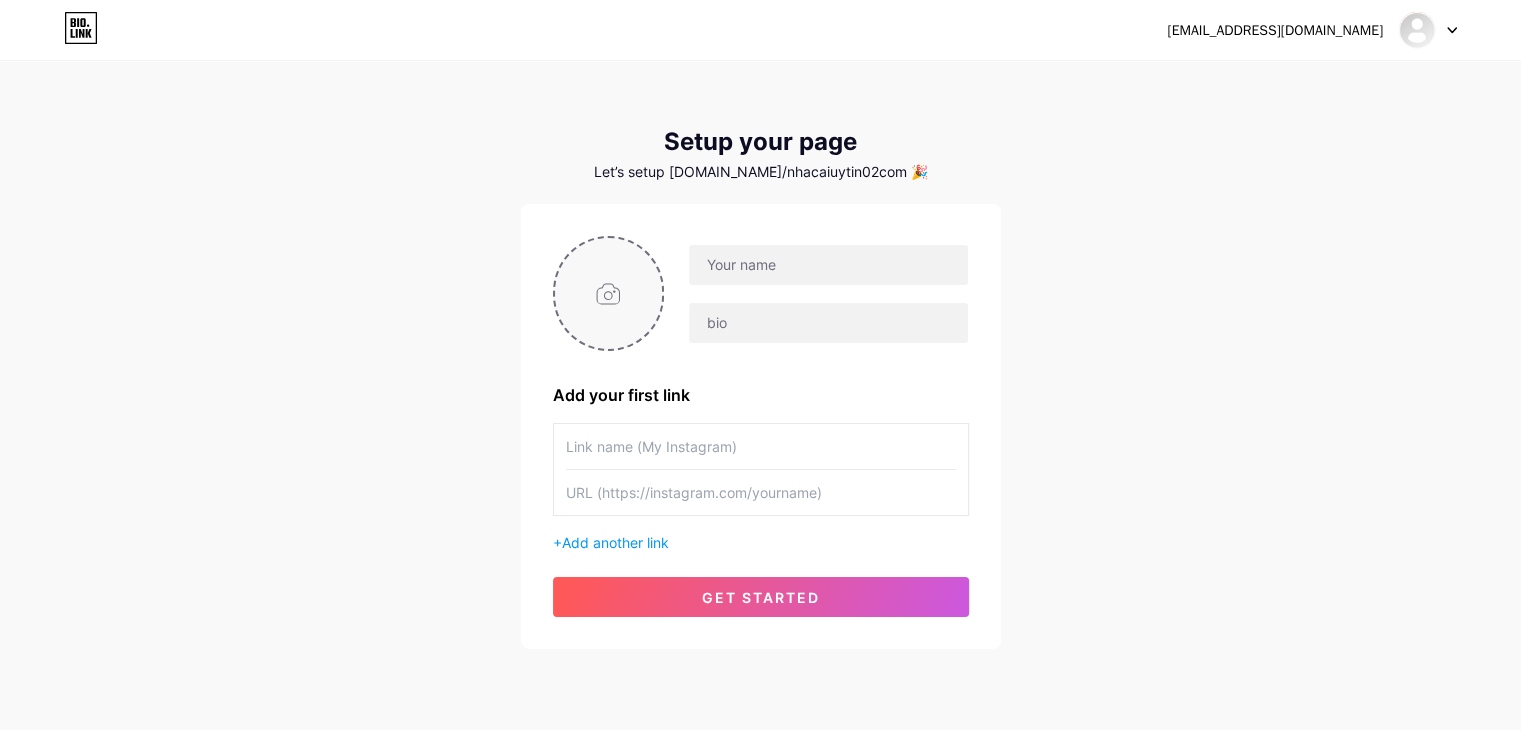 type on "C:\fakepath\photo_6314227199800100615_m.jpg" 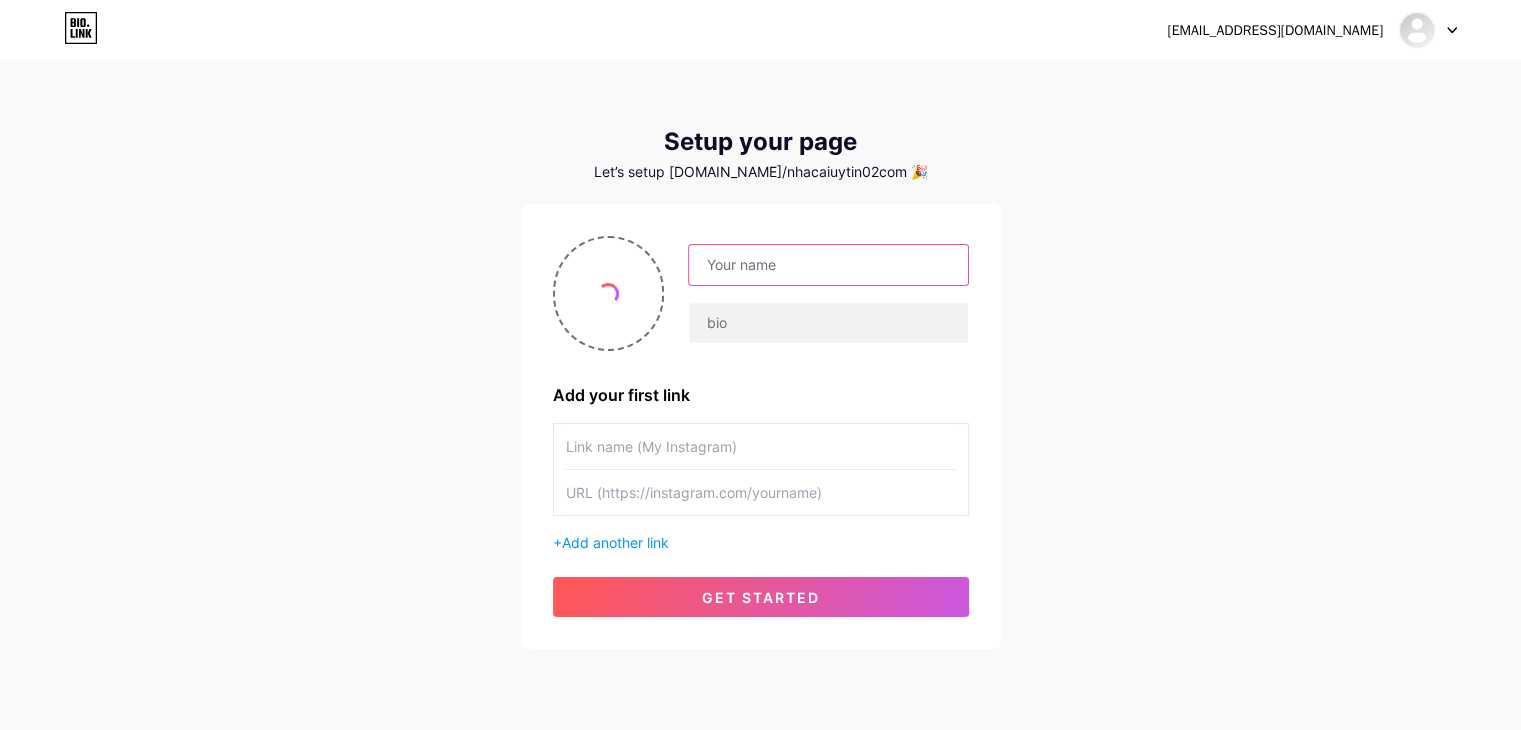 click at bounding box center [828, 265] 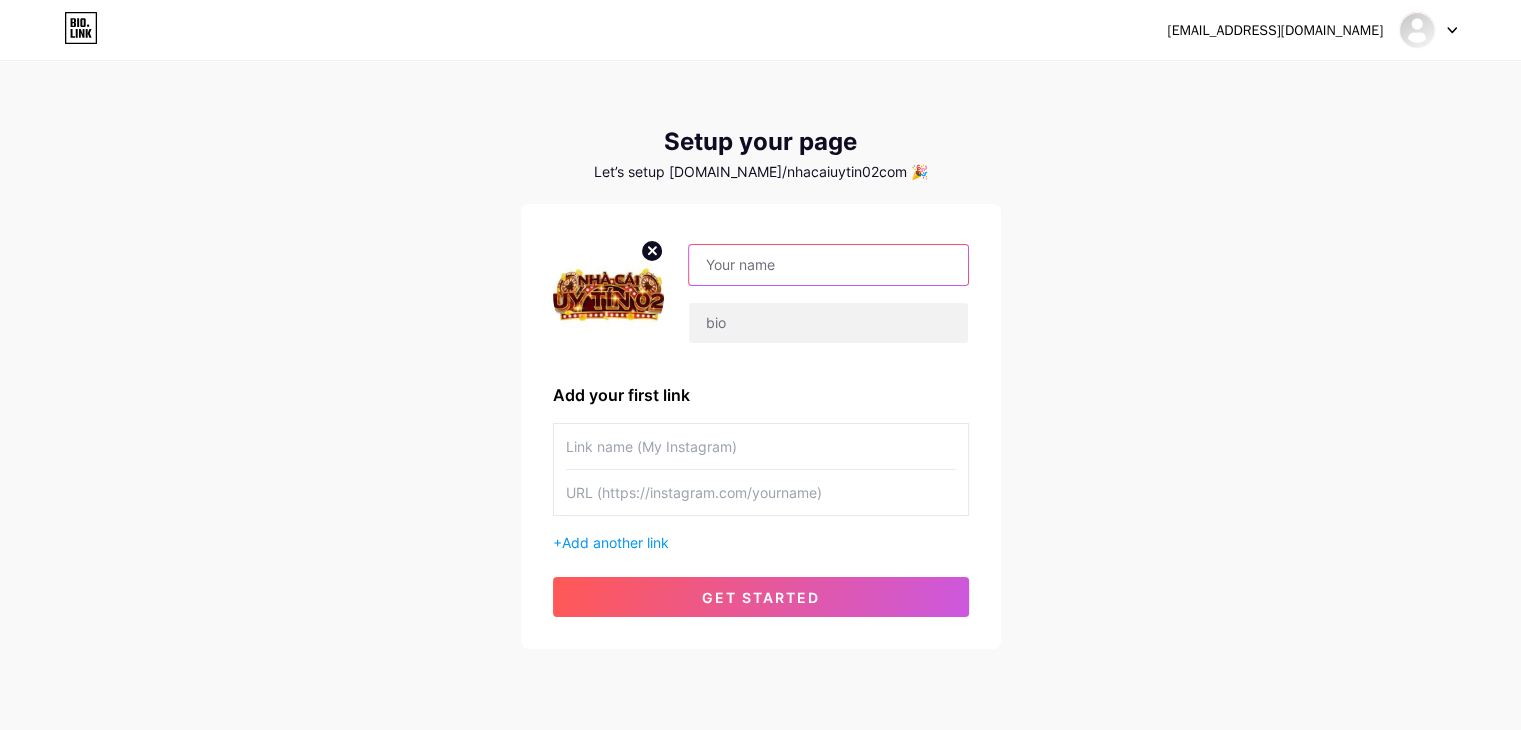paste on "[PERSON_NAME] uy tín" 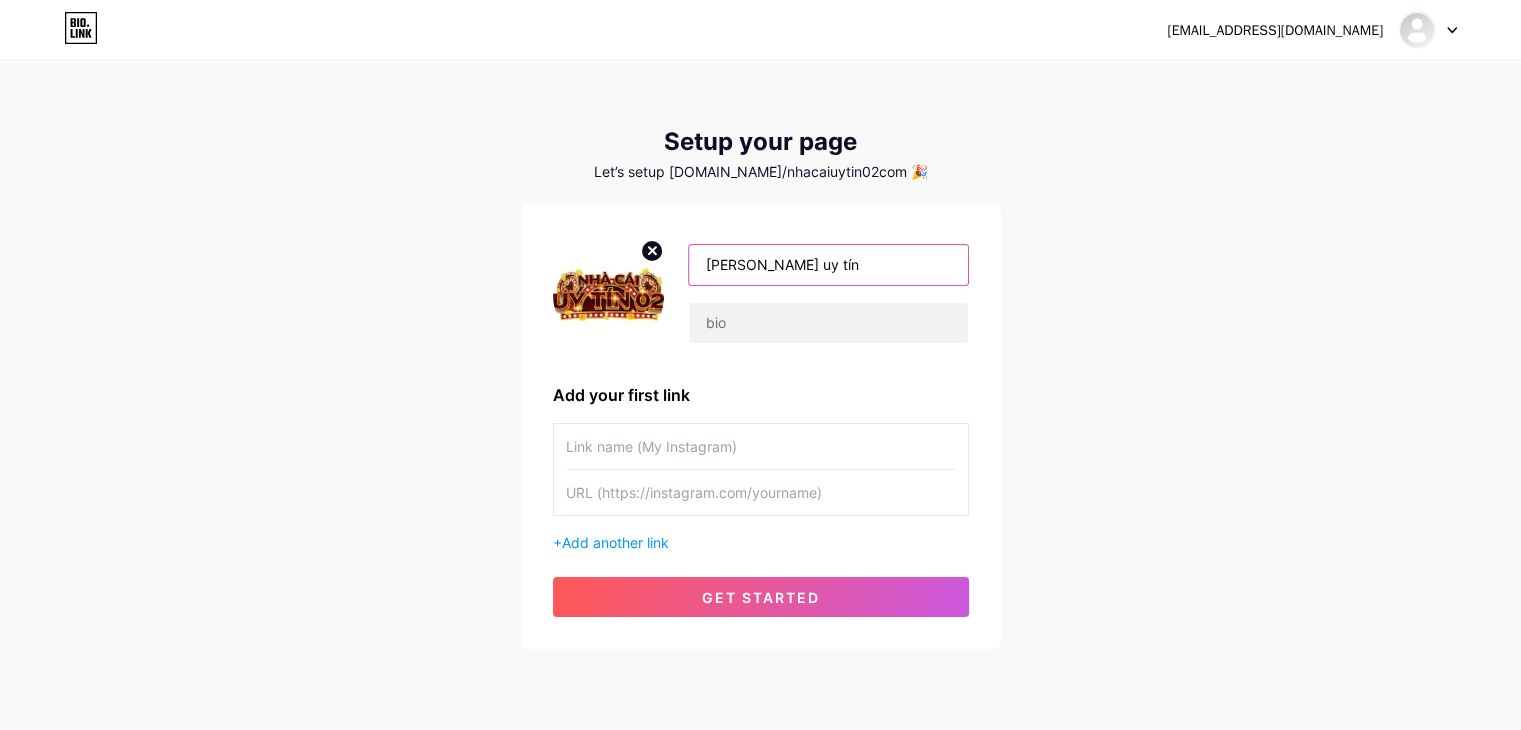 type on "[PERSON_NAME] uy tín" 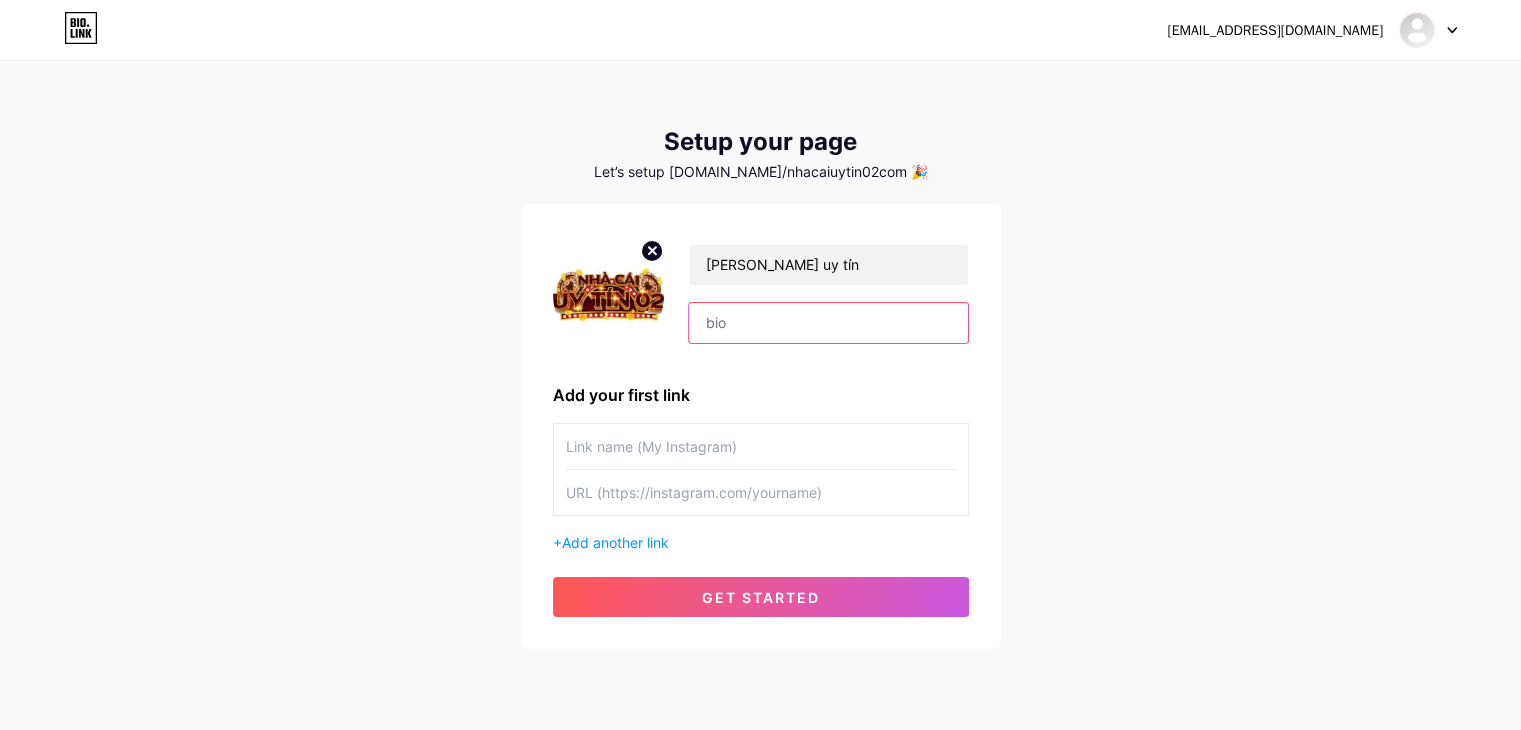 click at bounding box center [828, 323] 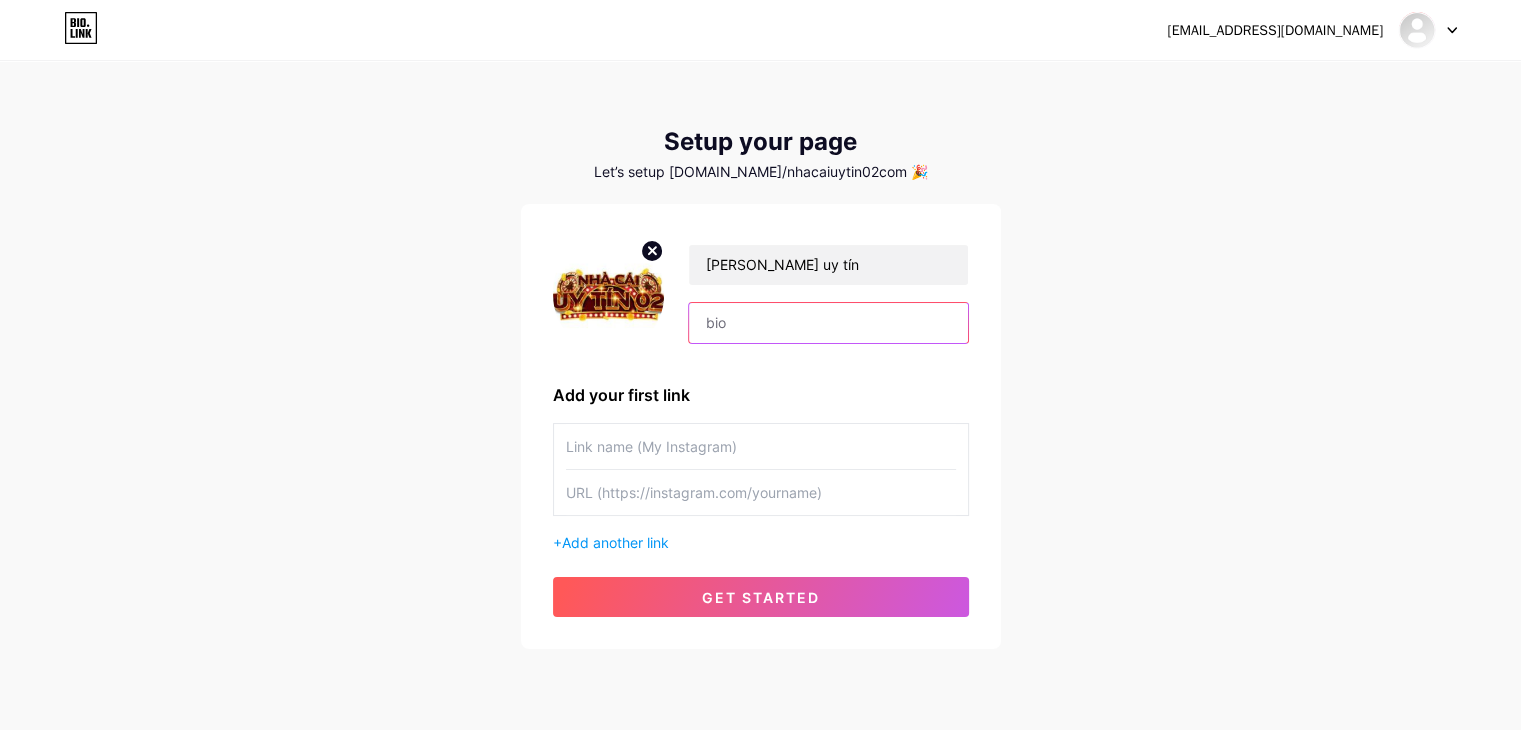 paste on "Top 10+ [PERSON_NAME] Uy Tín – Trang review [PERSON_NAME] số 1 Việt Nam" 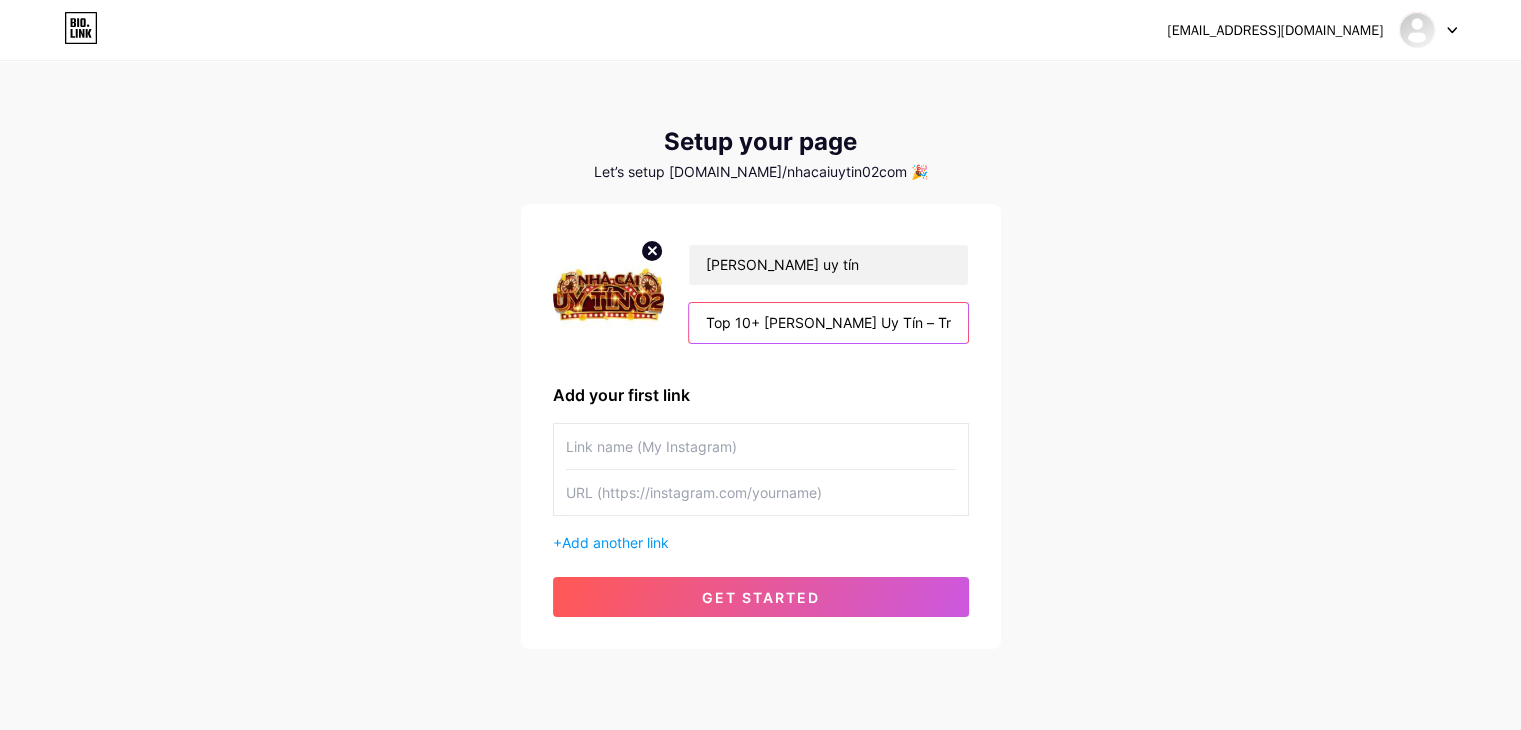 scroll, scrollTop: 0, scrollLeft: 156, axis: horizontal 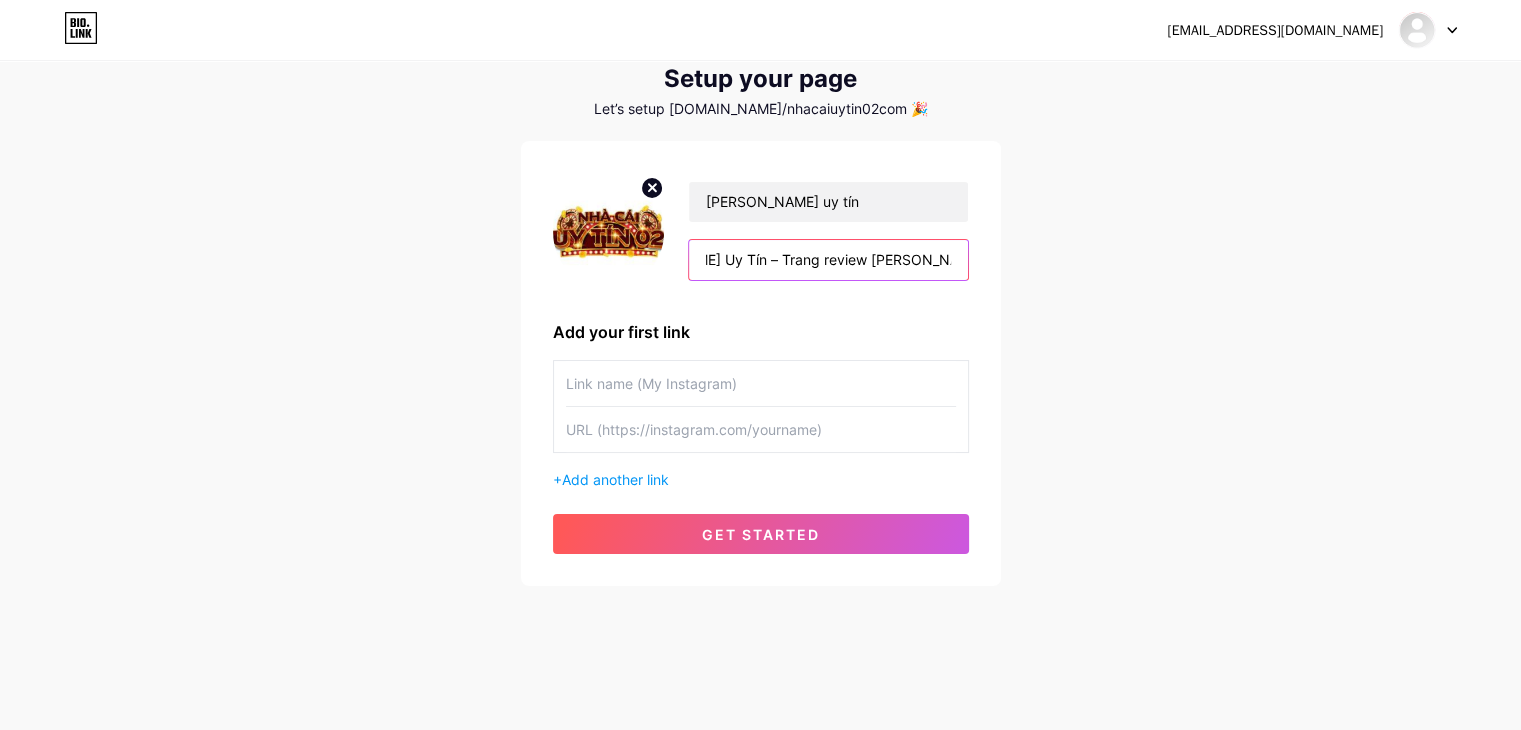 type on "Top 10+ [PERSON_NAME] Uy Tín – Trang review [PERSON_NAME] số 1 Việt Nam" 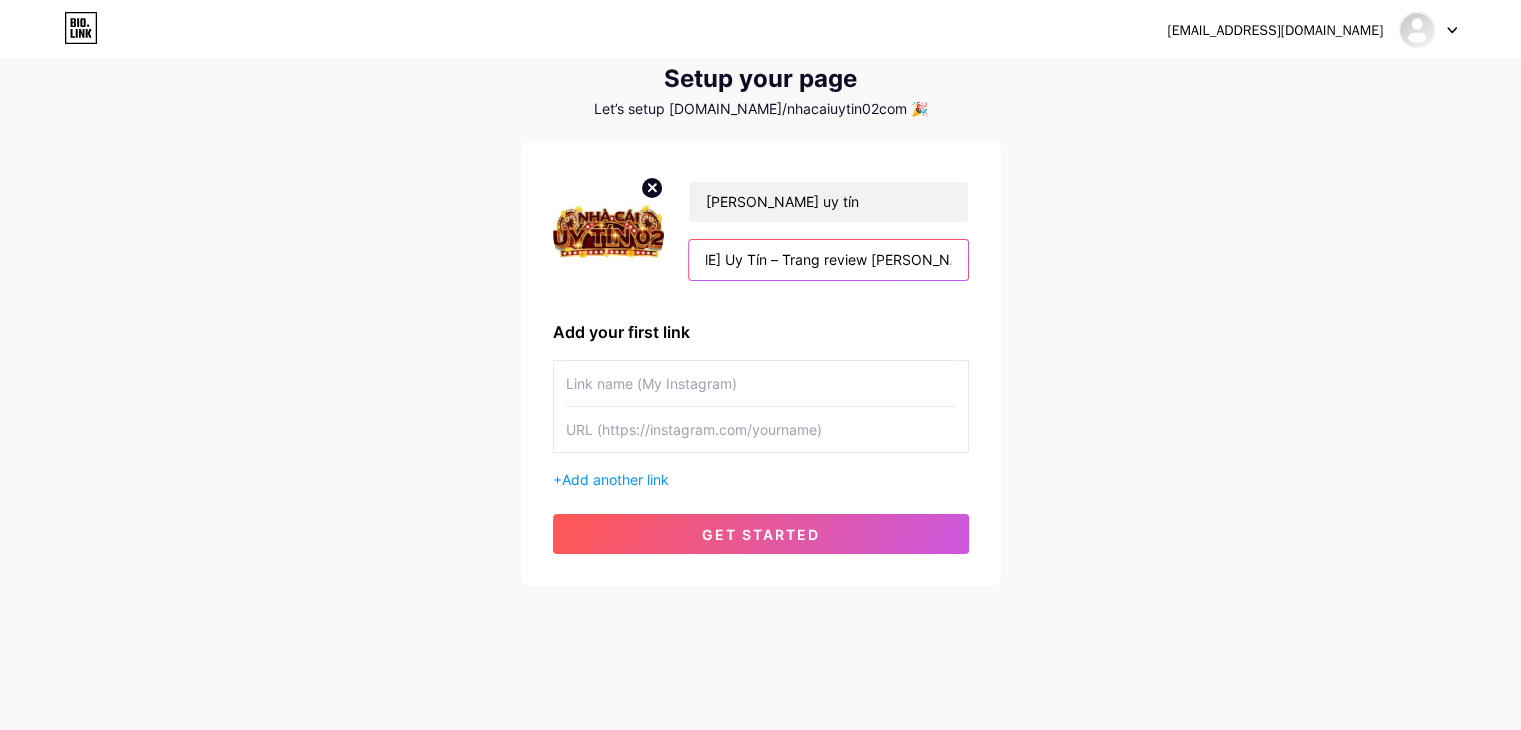 scroll, scrollTop: 0, scrollLeft: 0, axis: both 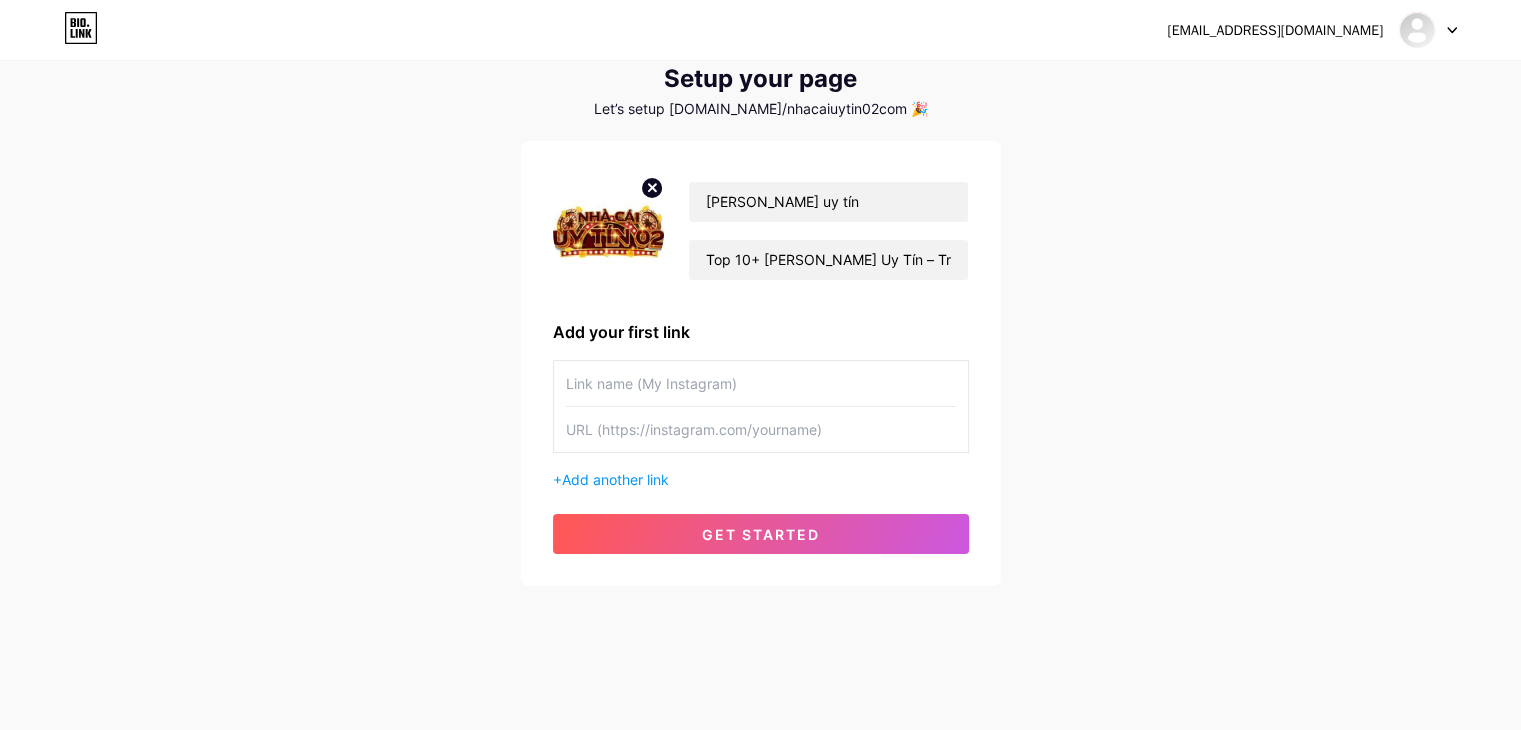 click at bounding box center (761, 383) 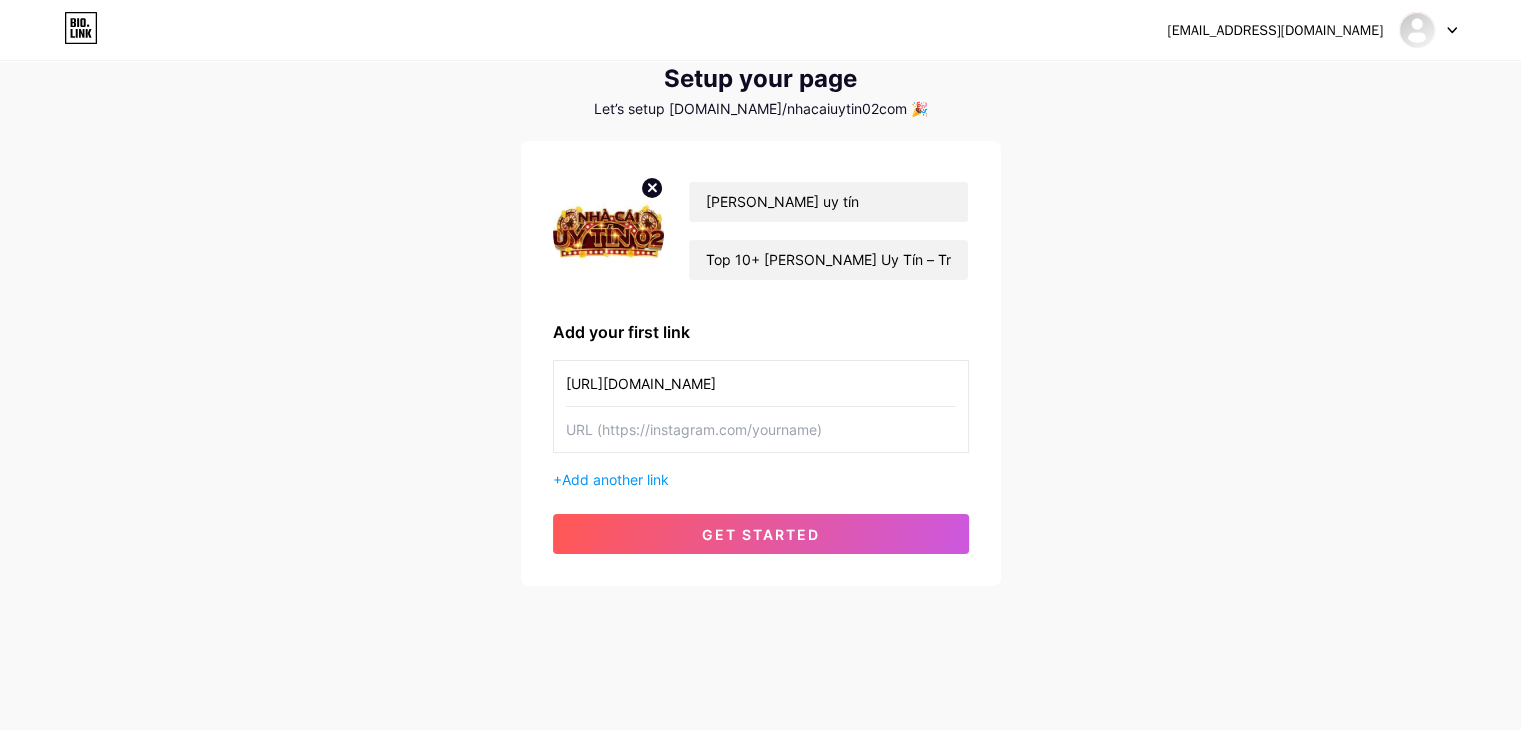 type on "[URL][DOMAIN_NAME]" 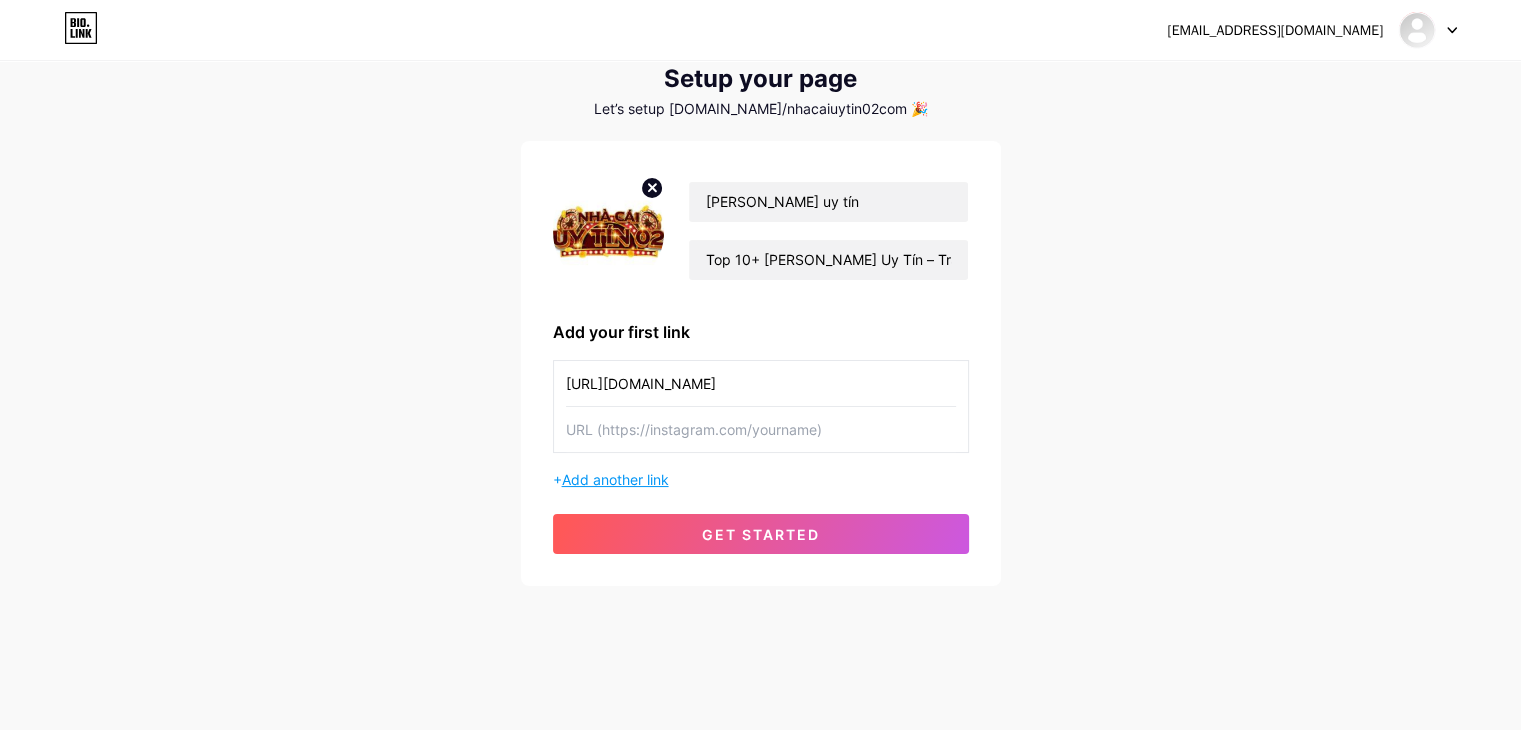 paste on "[URL][DOMAIN_NAME]" 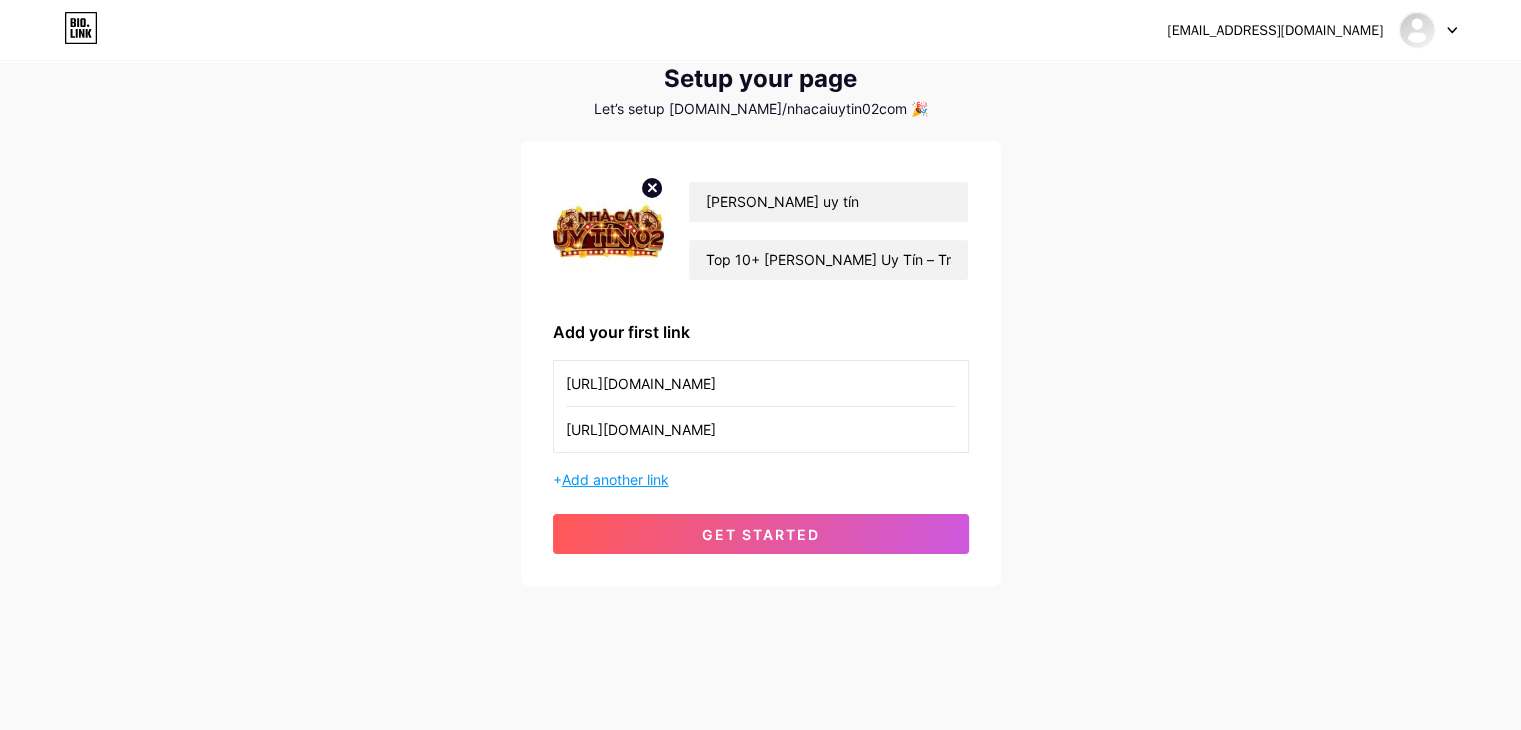 type on "[URL][DOMAIN_NAME]" 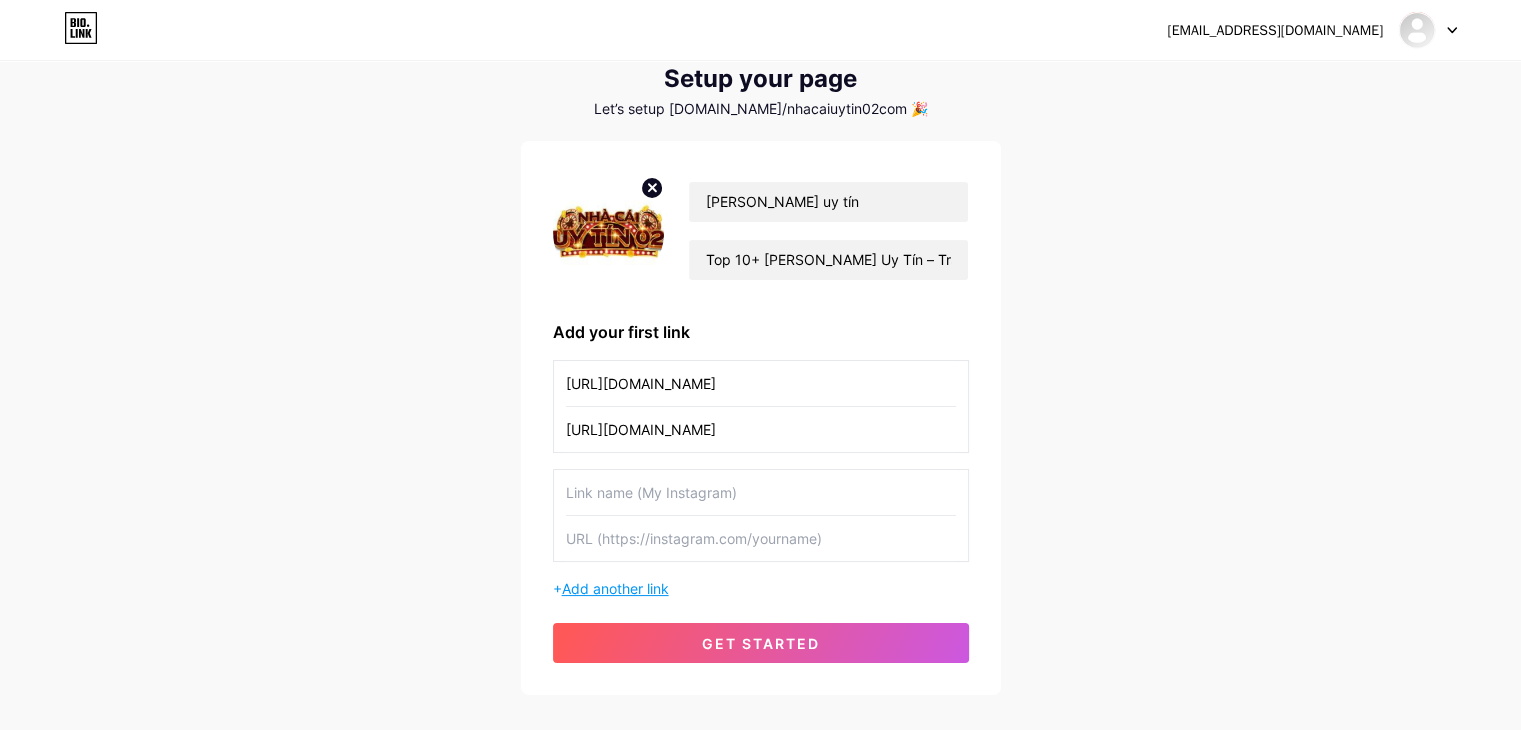 drag, startPoint x: 632, startPoint y: 599, endPoint x: 633, endPoint y: 583, distance: 16.03122 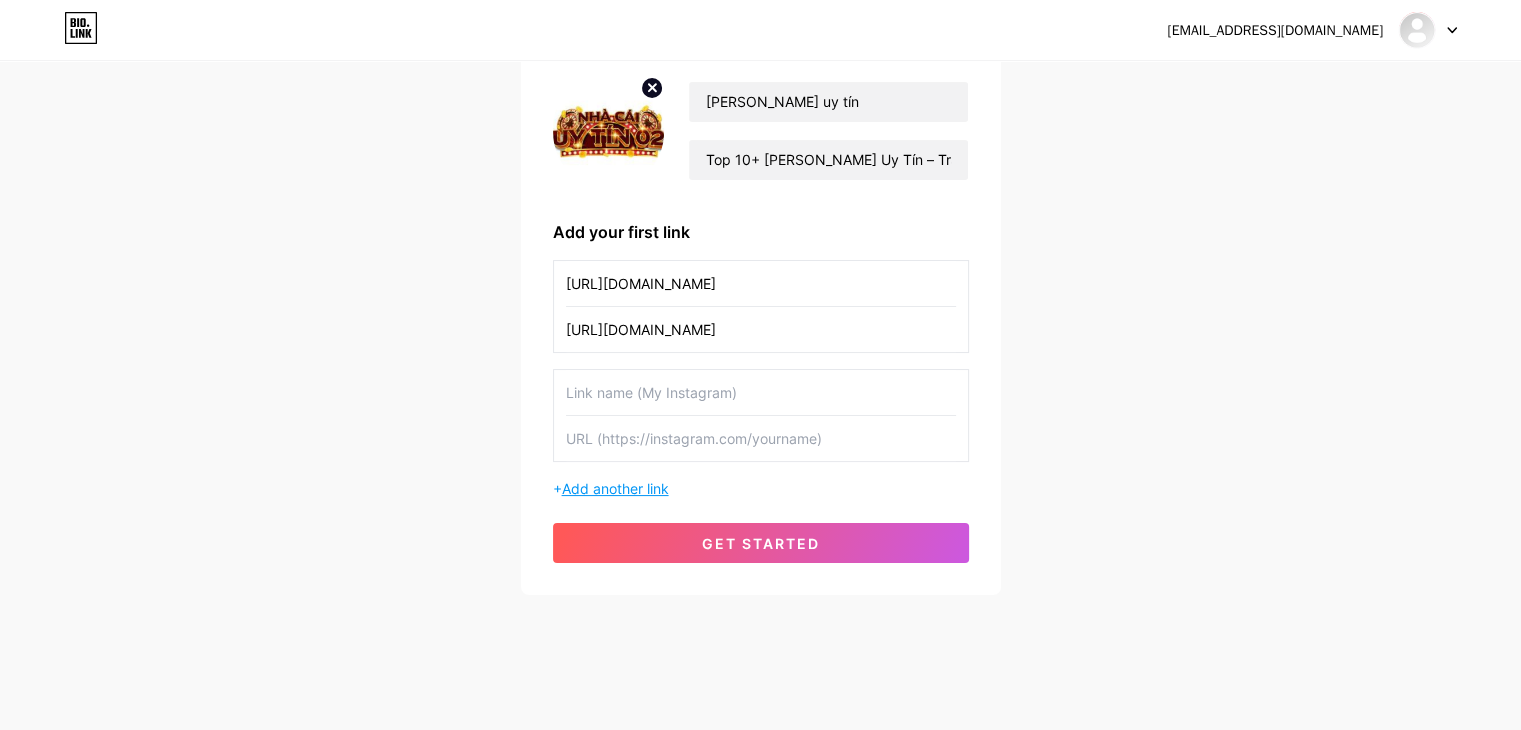 click on "Add another link" at bounding box center [615, 488] 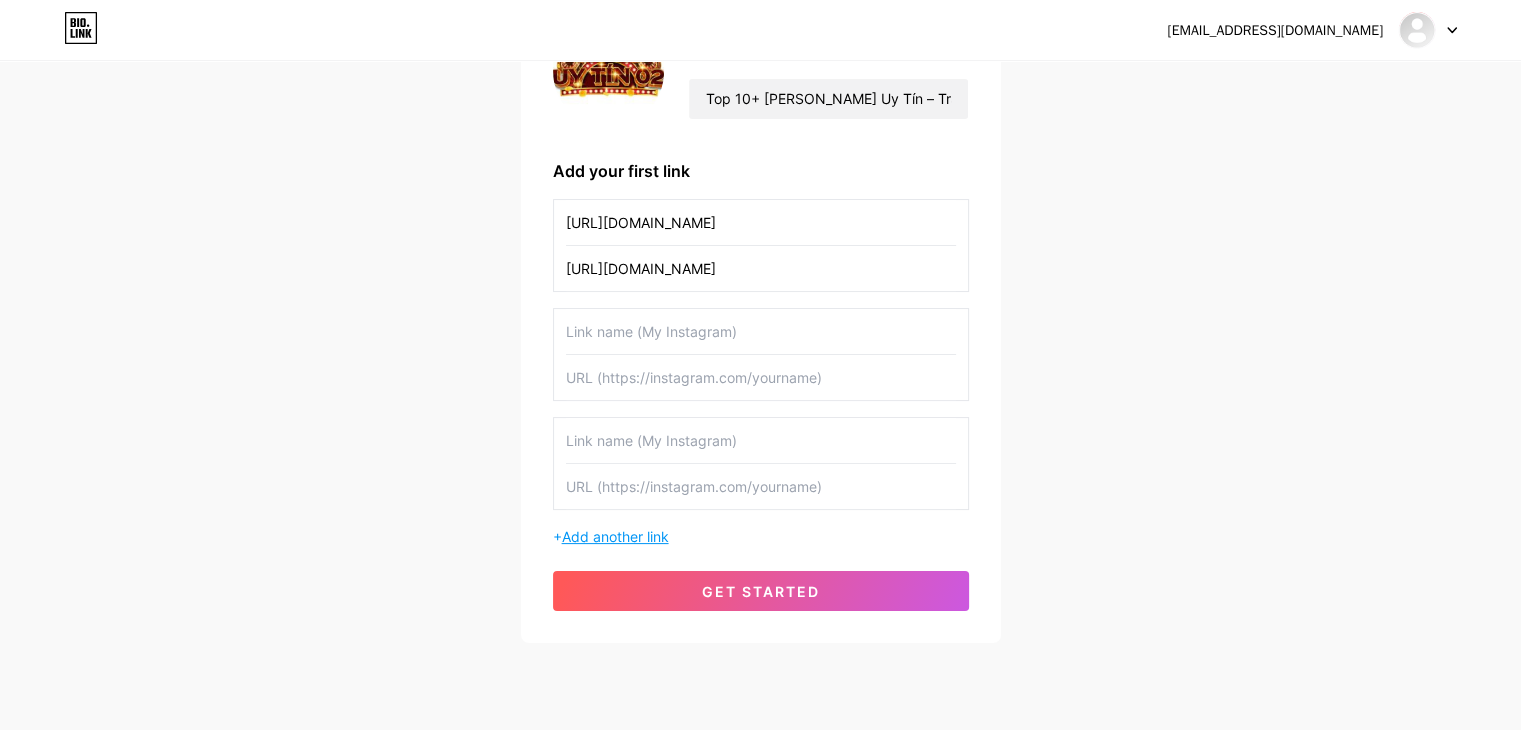scroll, scrollTop: 280, scrollLeft: 0, axis: vertical 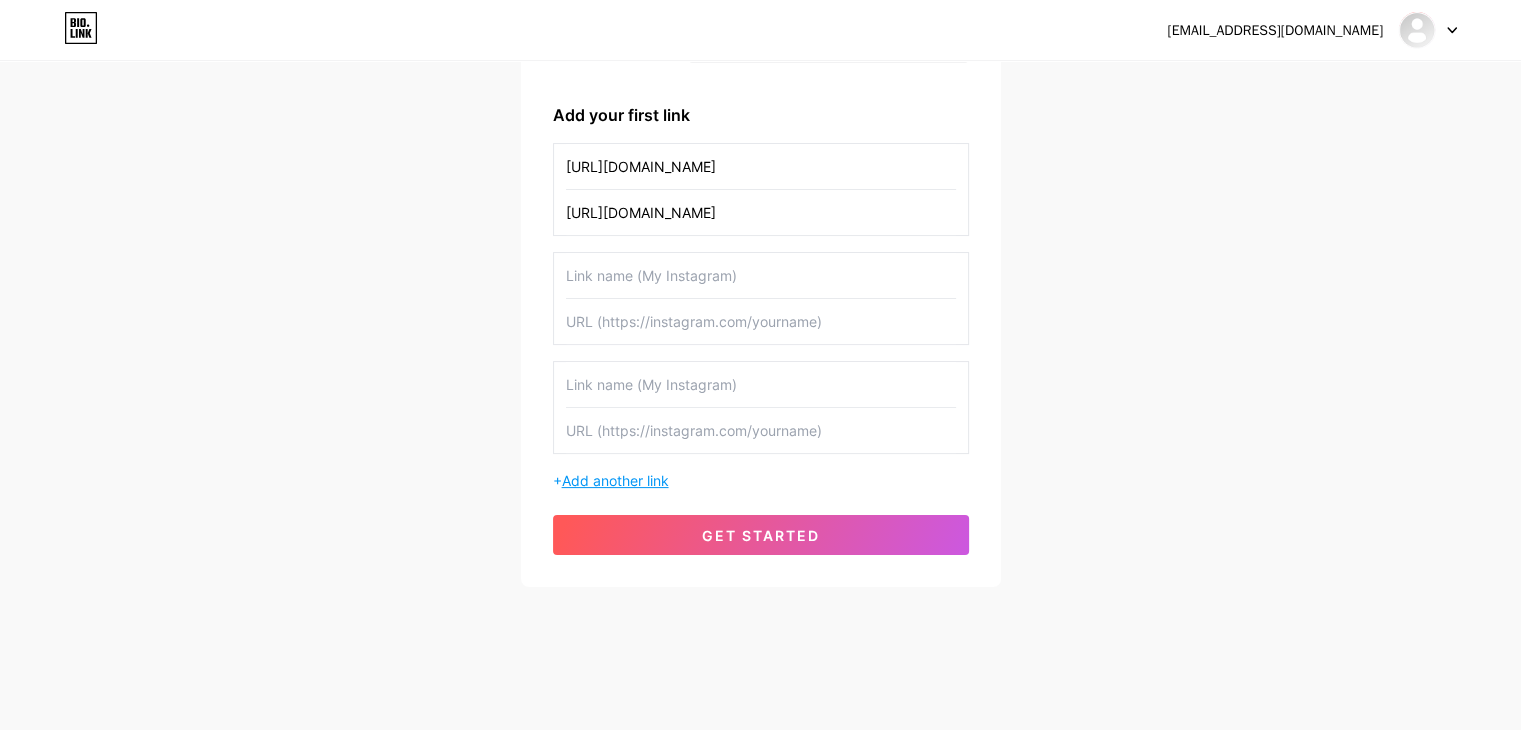 click on "Add another link" at bounding box center [615, 480] 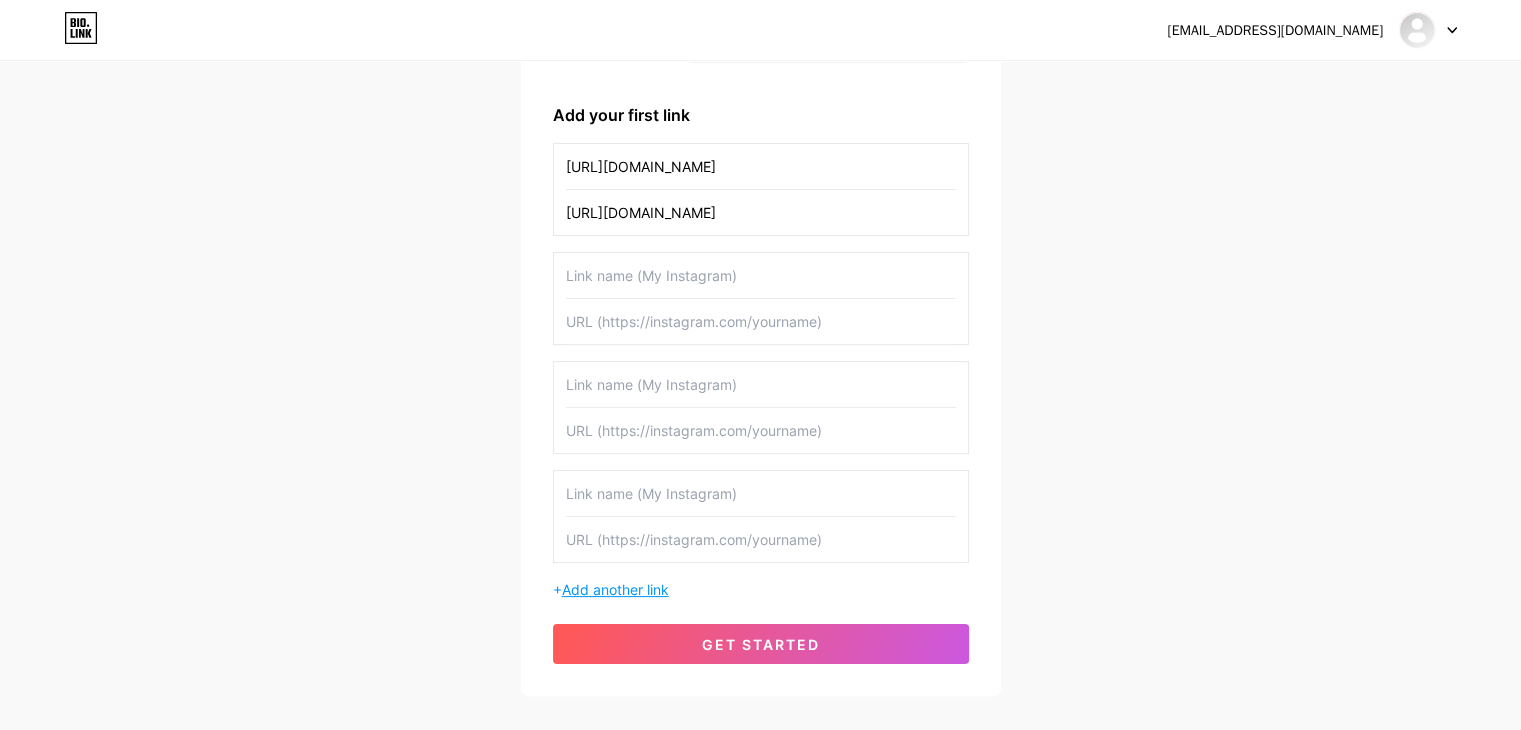 click on "Add another link" at bounding box center (615, 589) 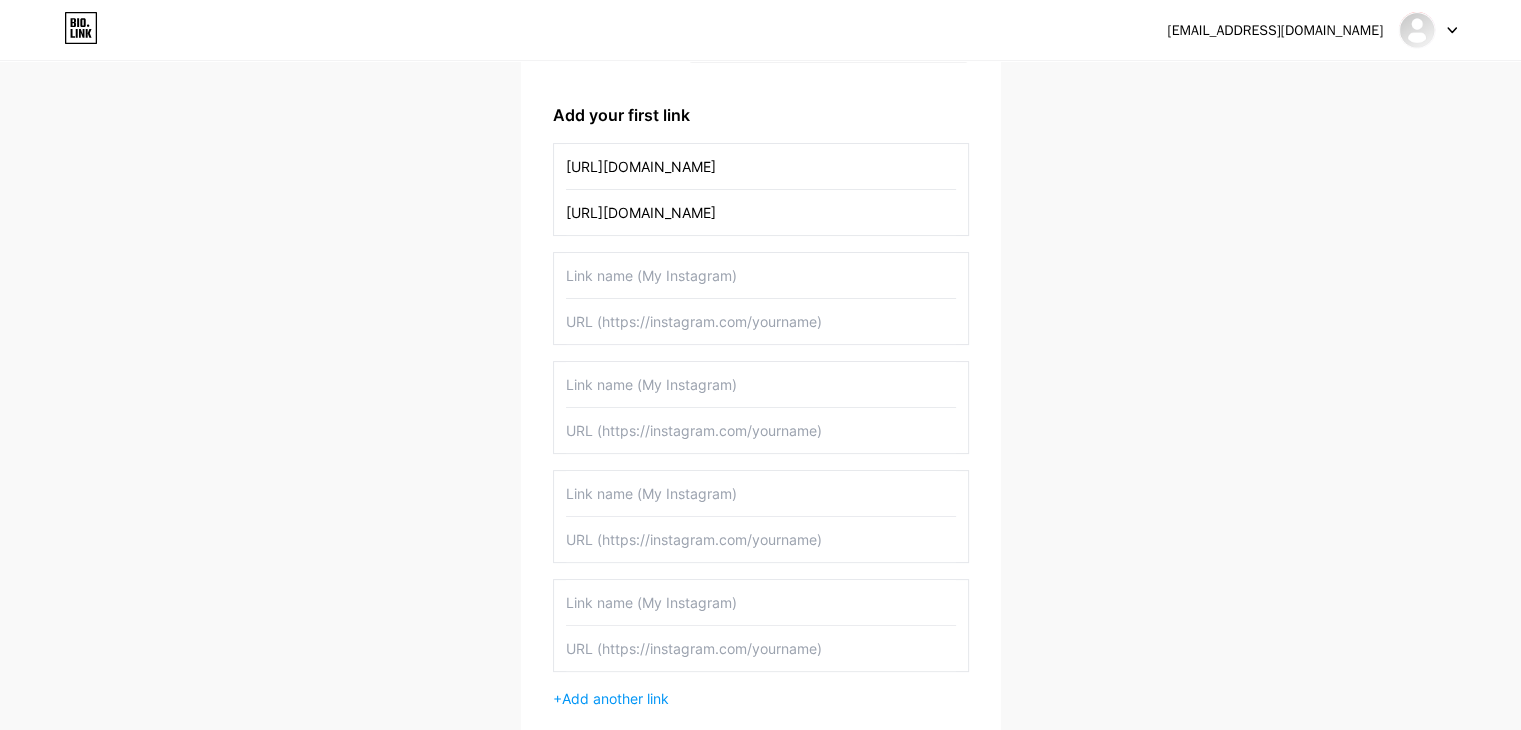 click on "Add another link" at bounding box center (615, 698) 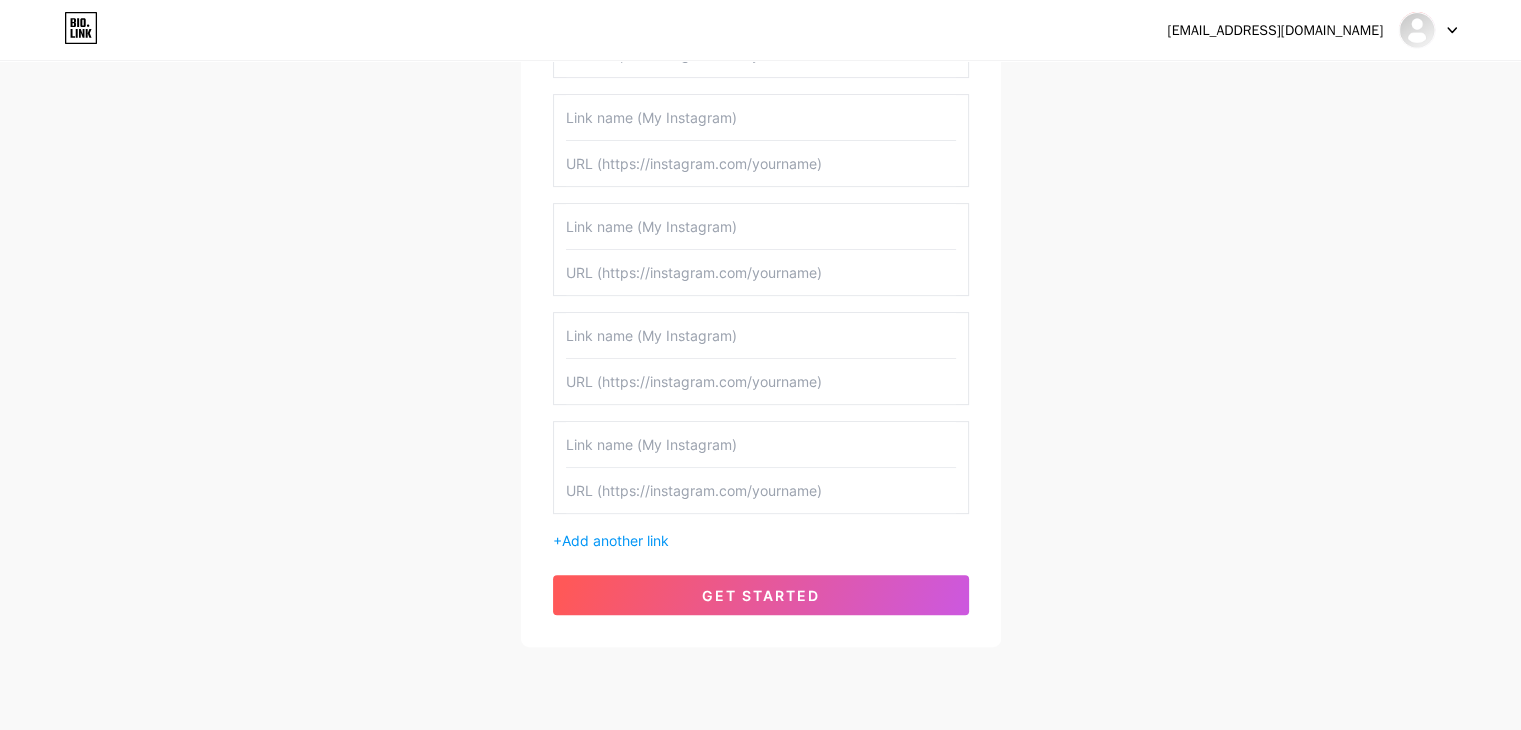 scroll, scrollTop: 604, scrollLeft: 0, axis: vertical 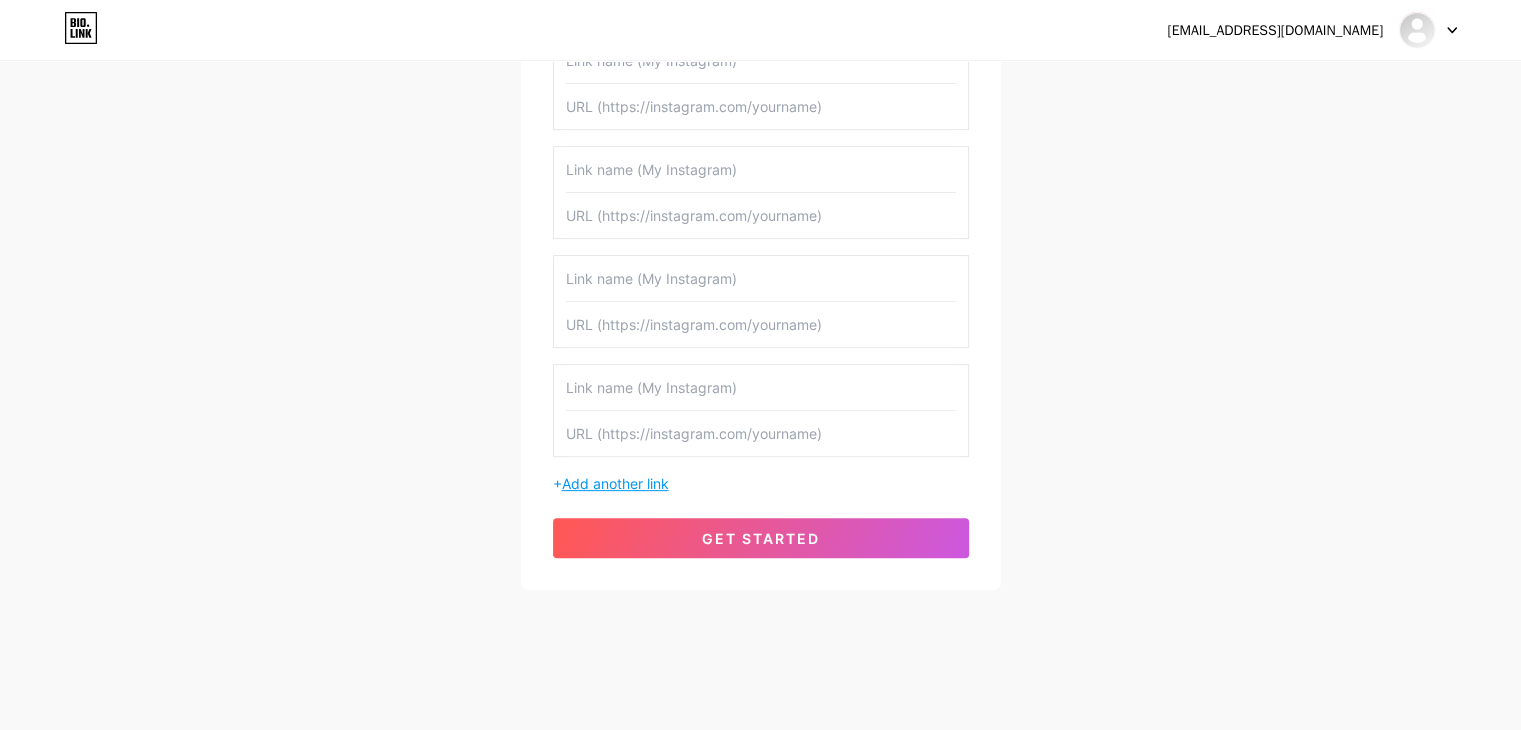 click on "Add another link" at bounding box center [615, 483] 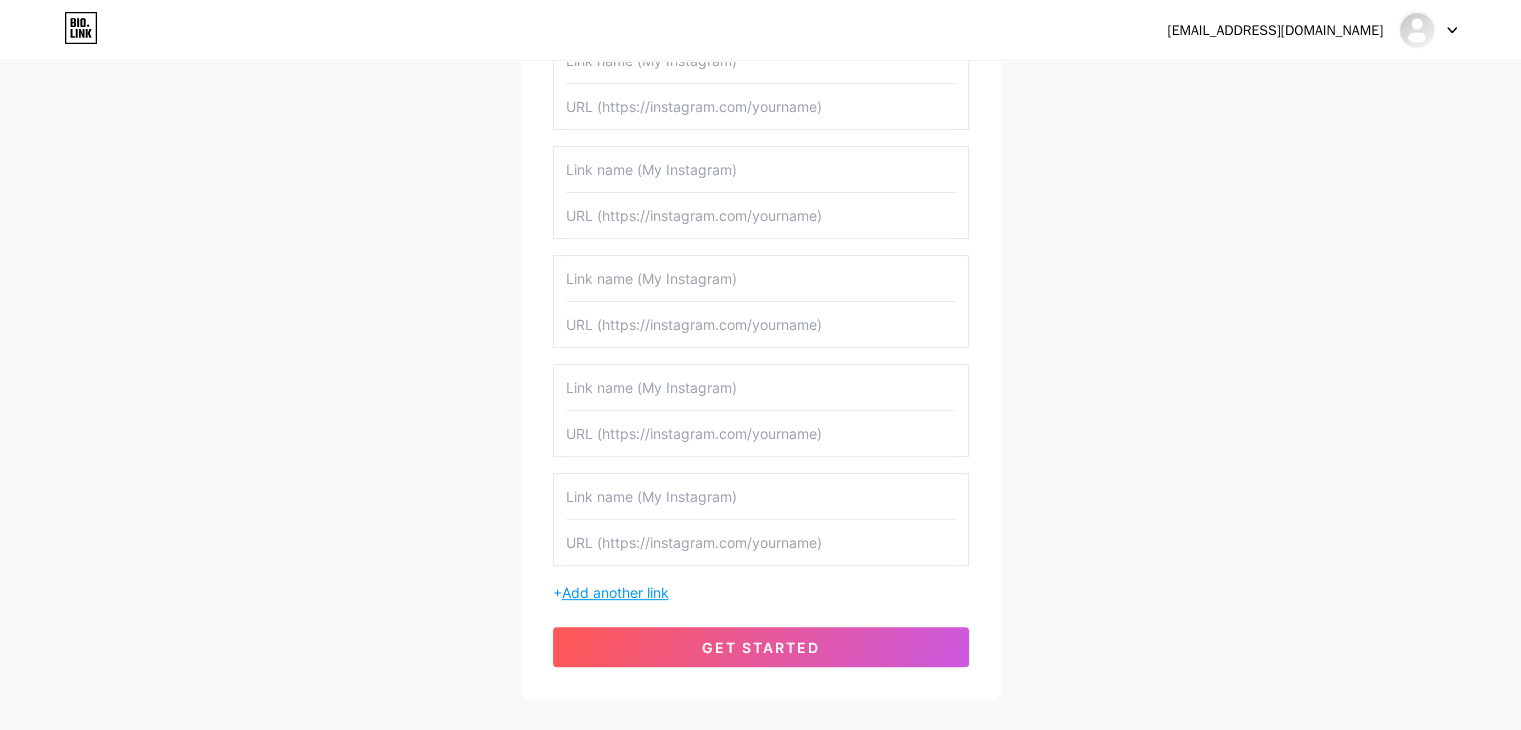 click on "Add another link" at bounding box center [615, 592] 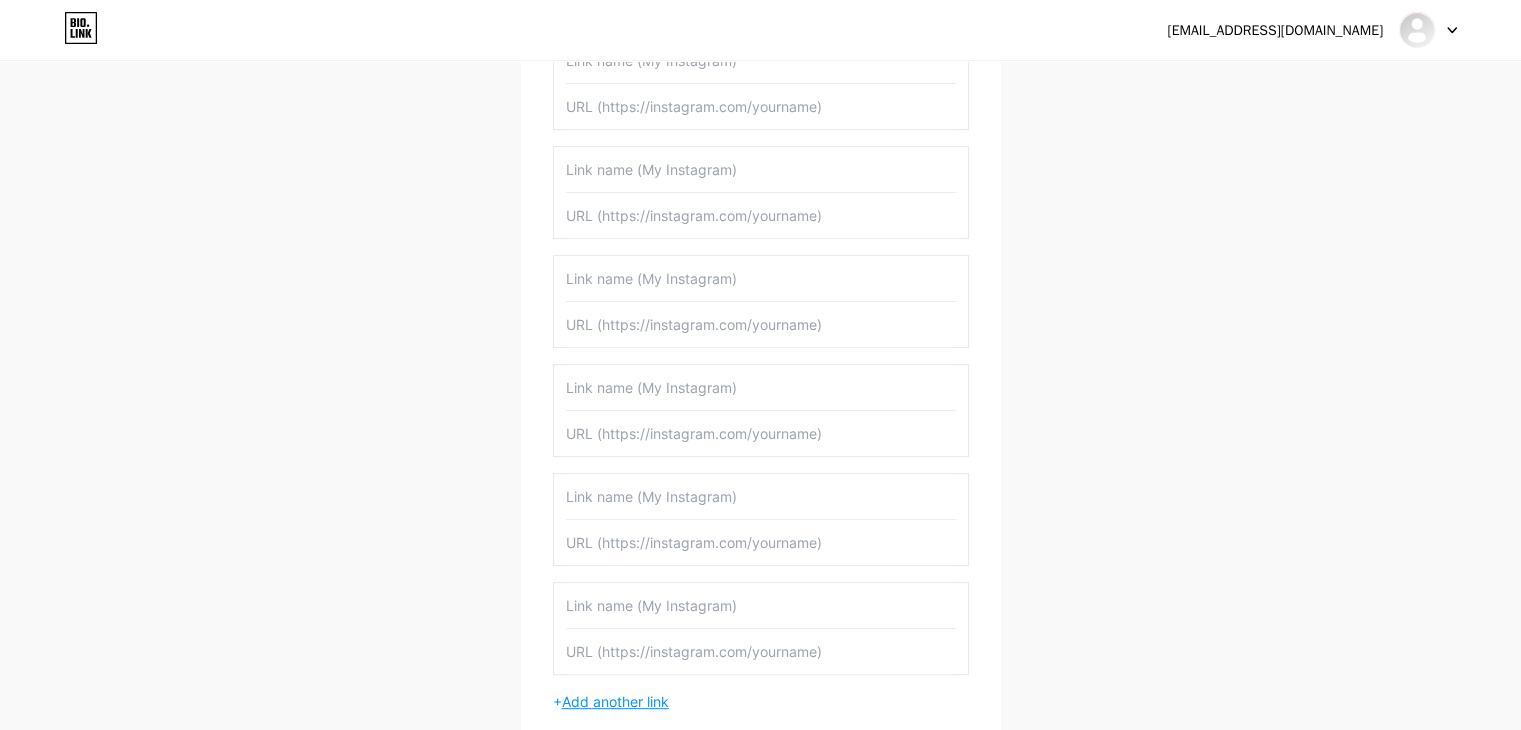 click on "Add another link" at bounding box center [615, 701] 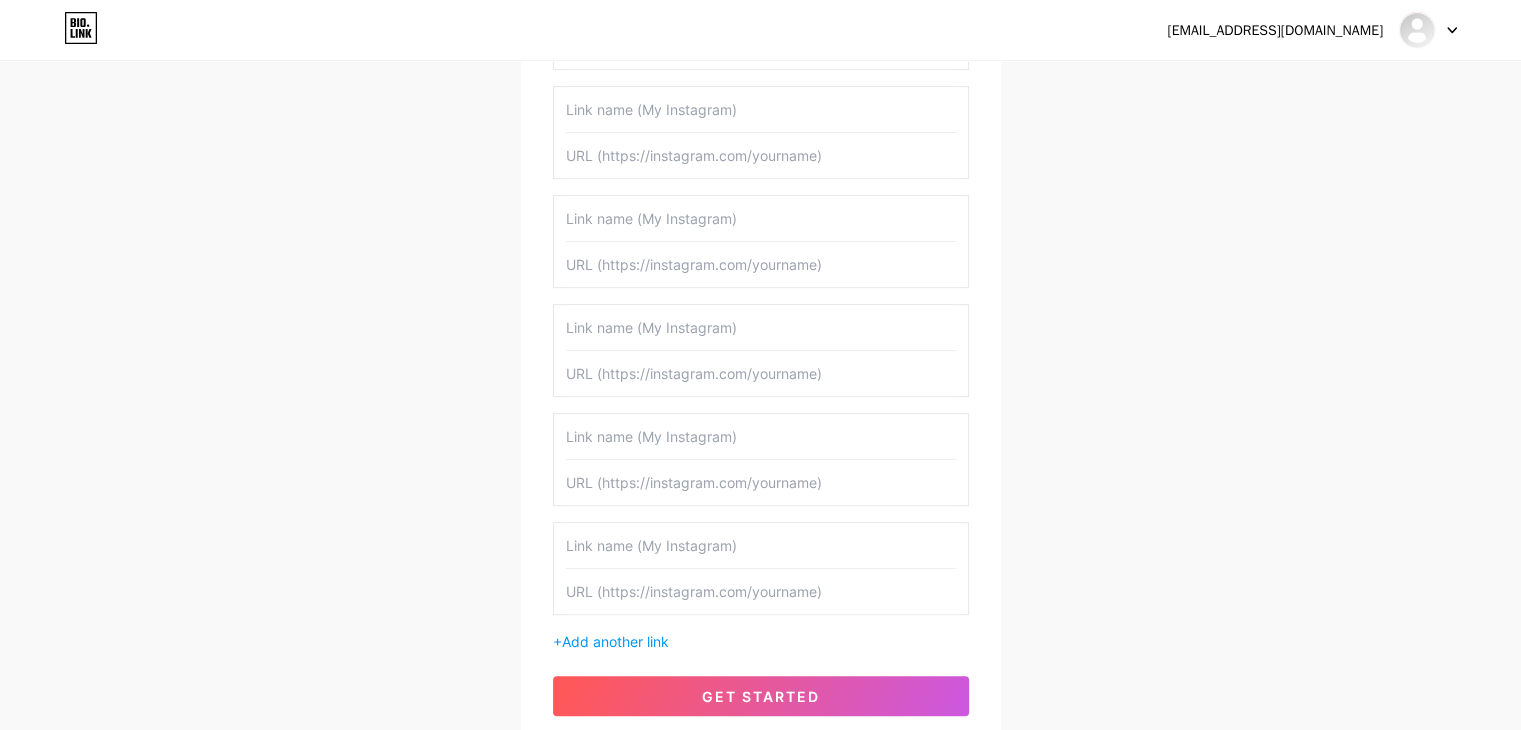 scroll, scrollTop: 930, scrollLeft: 0, axis: vertical 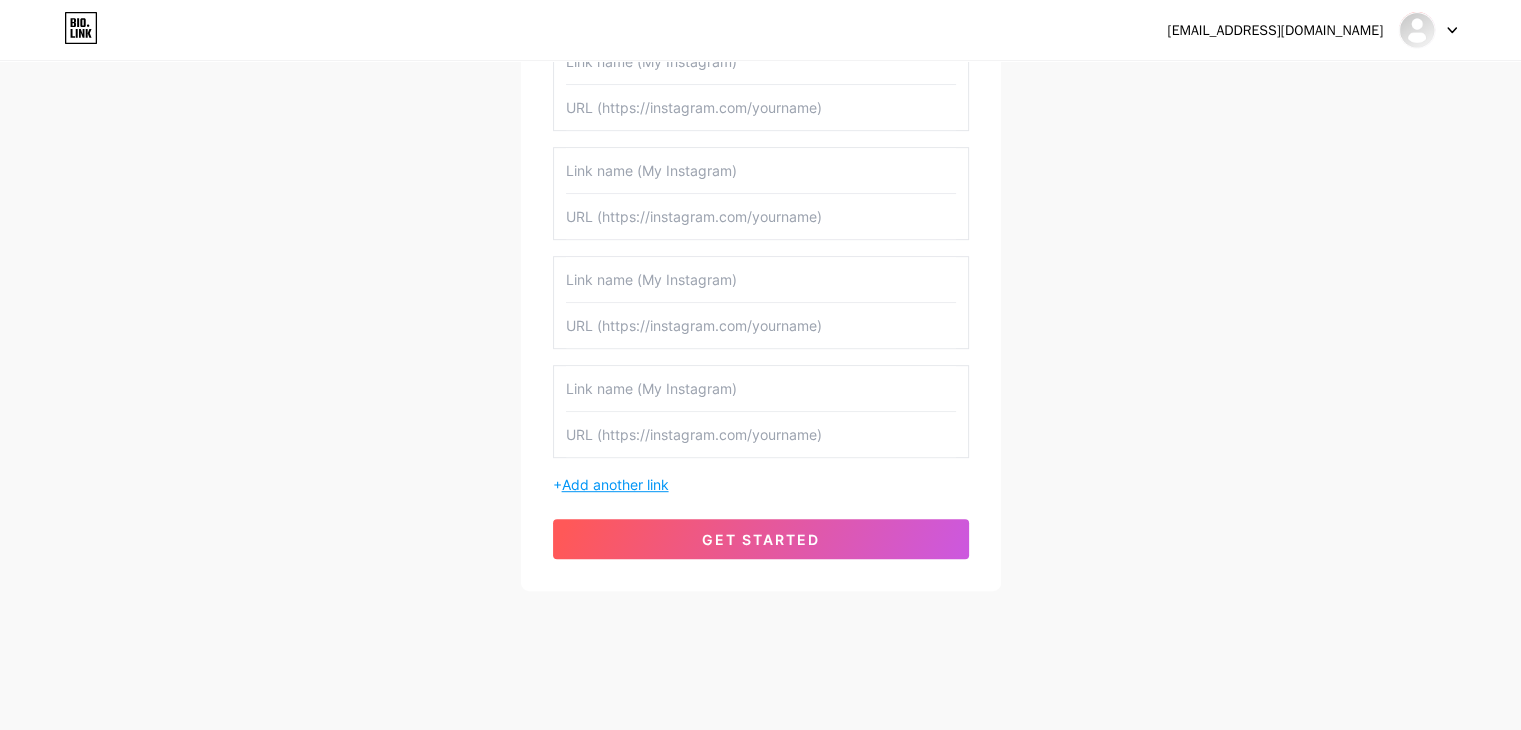 click on "Add another link" at bounding box center (615, 484) 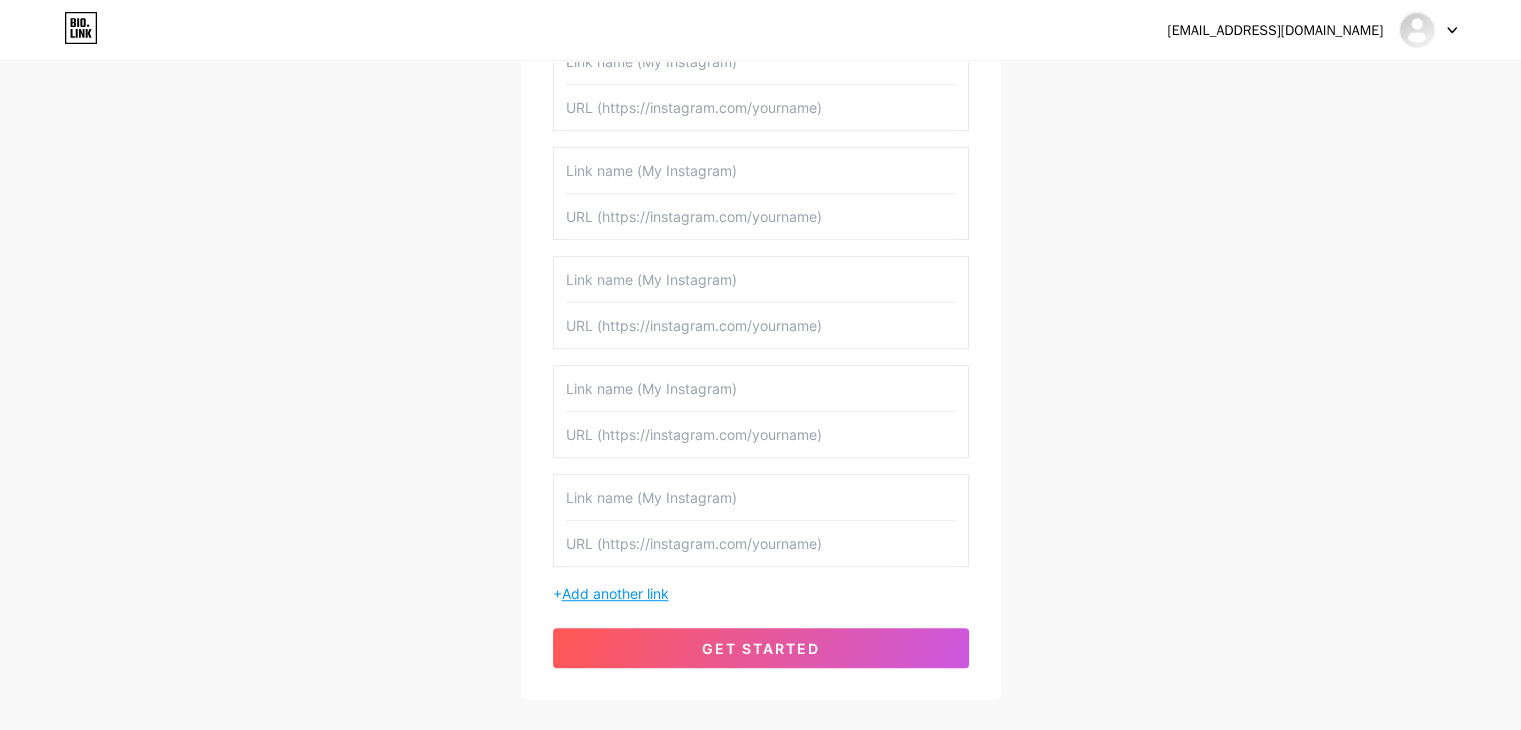 click on "Add another link" at bounding box center [615, 593] 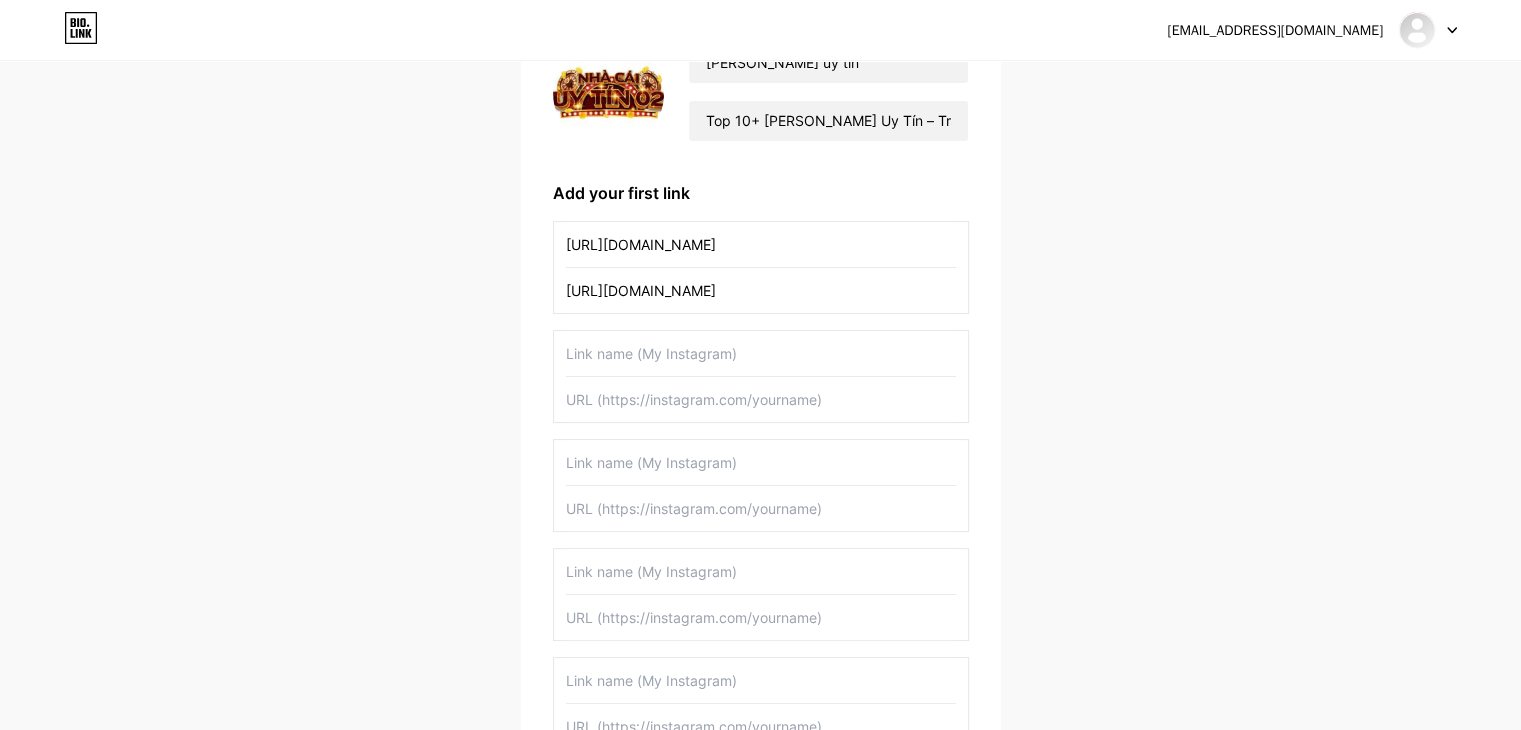 scroll, scrollTop: 30, scrollLeft: 0, axis: vertical 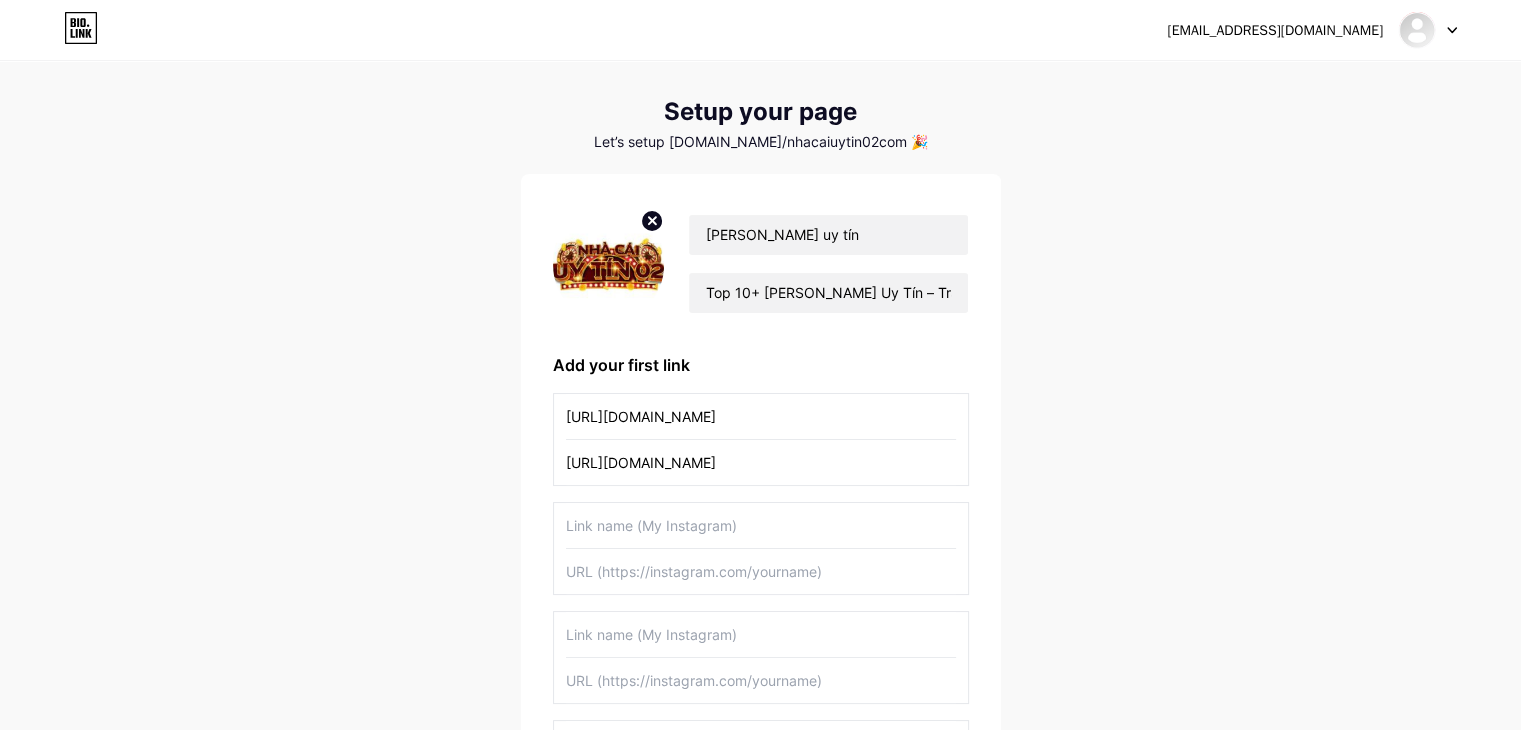 click at bounding box center [761, 525] 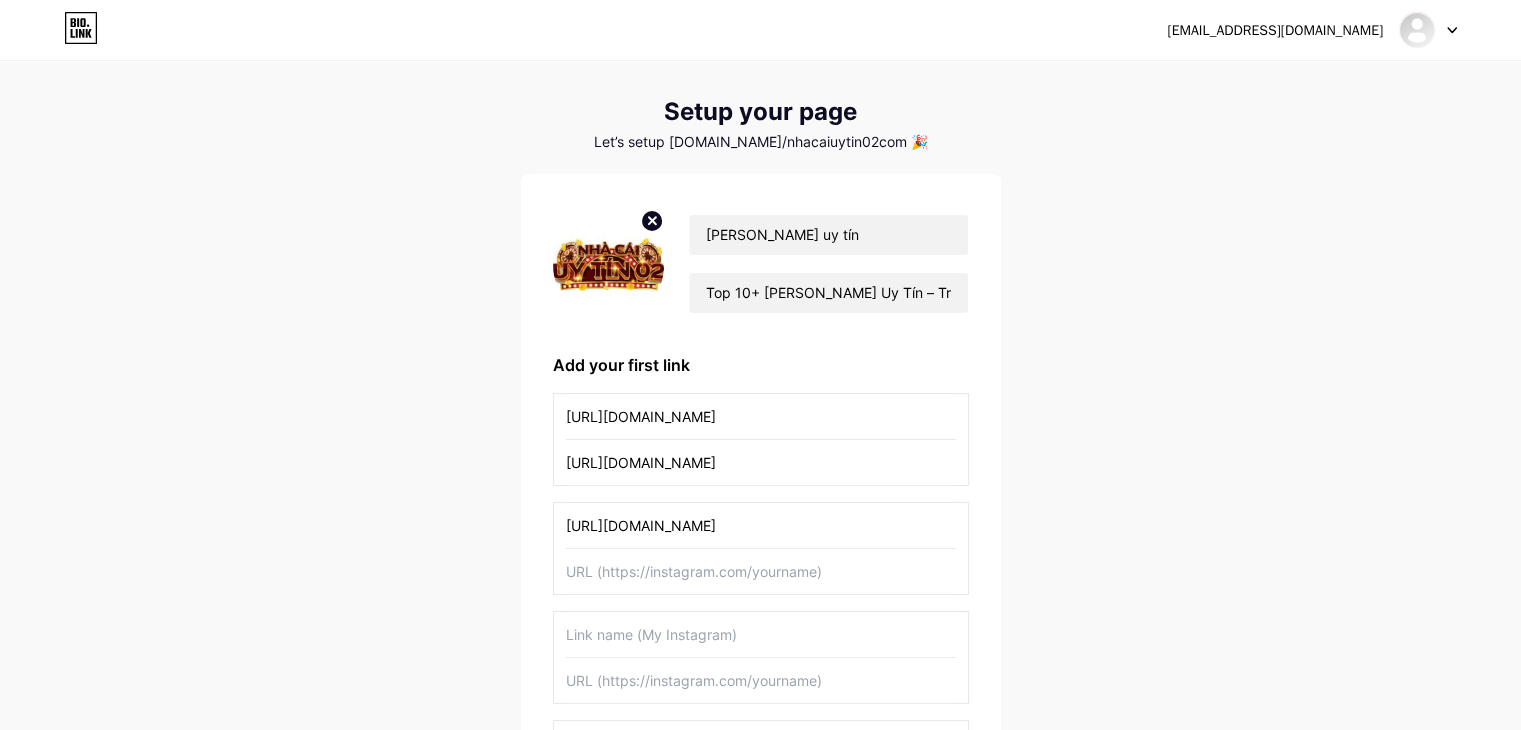 type on "[URL][DOMAIN_NAME]" 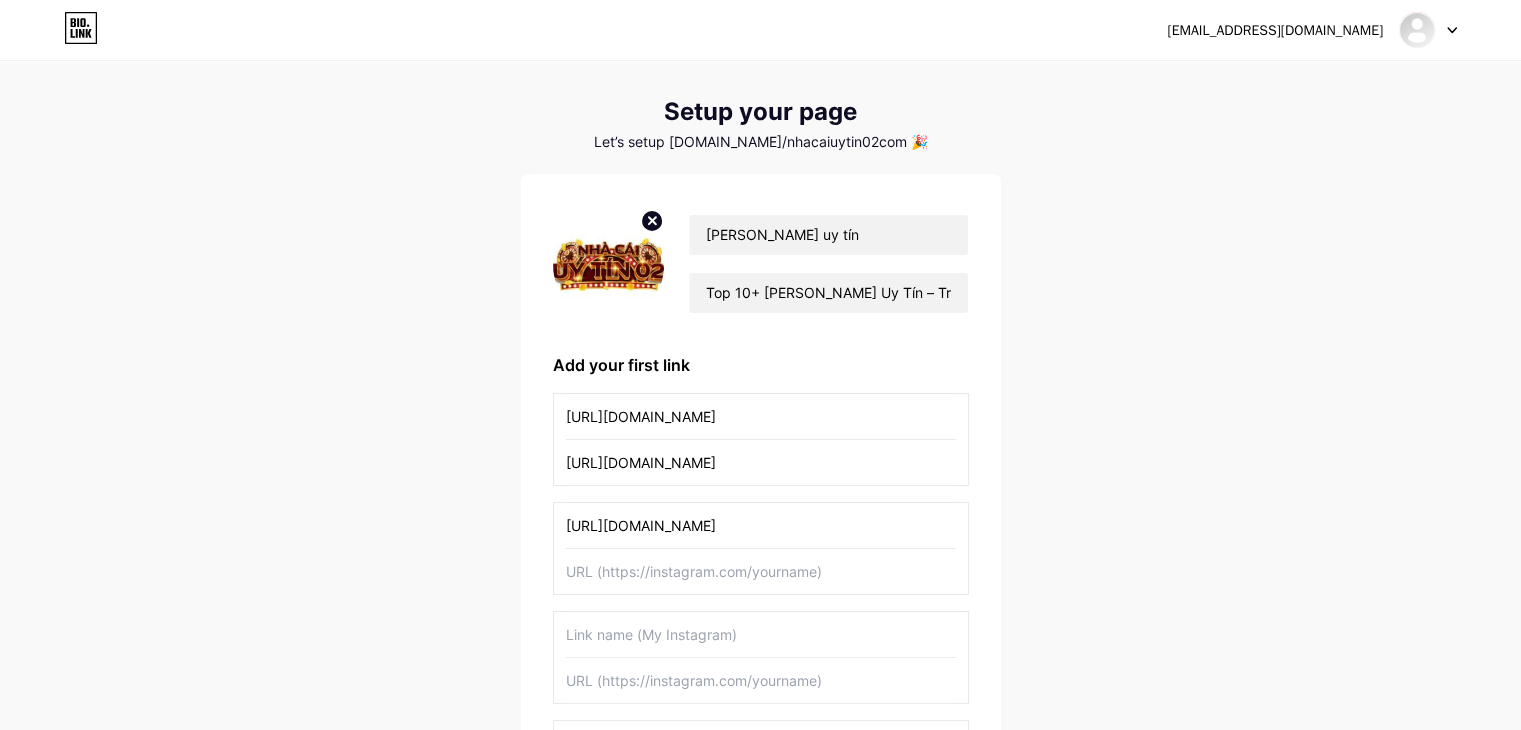 paste on "[URL][DOMAIN_NAME]" 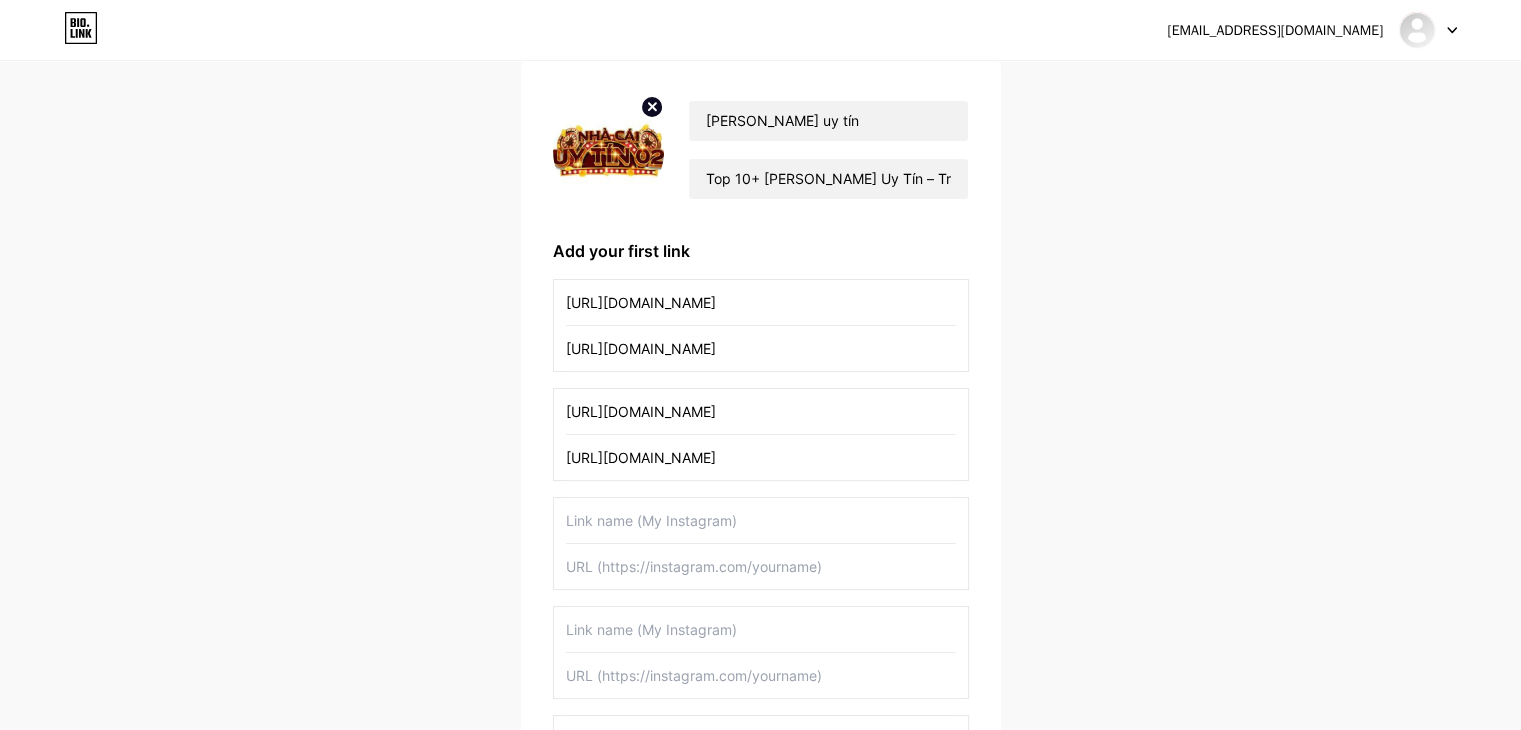 scroll, scrollTop: 230, scrollLeft: 0, axis: vertical 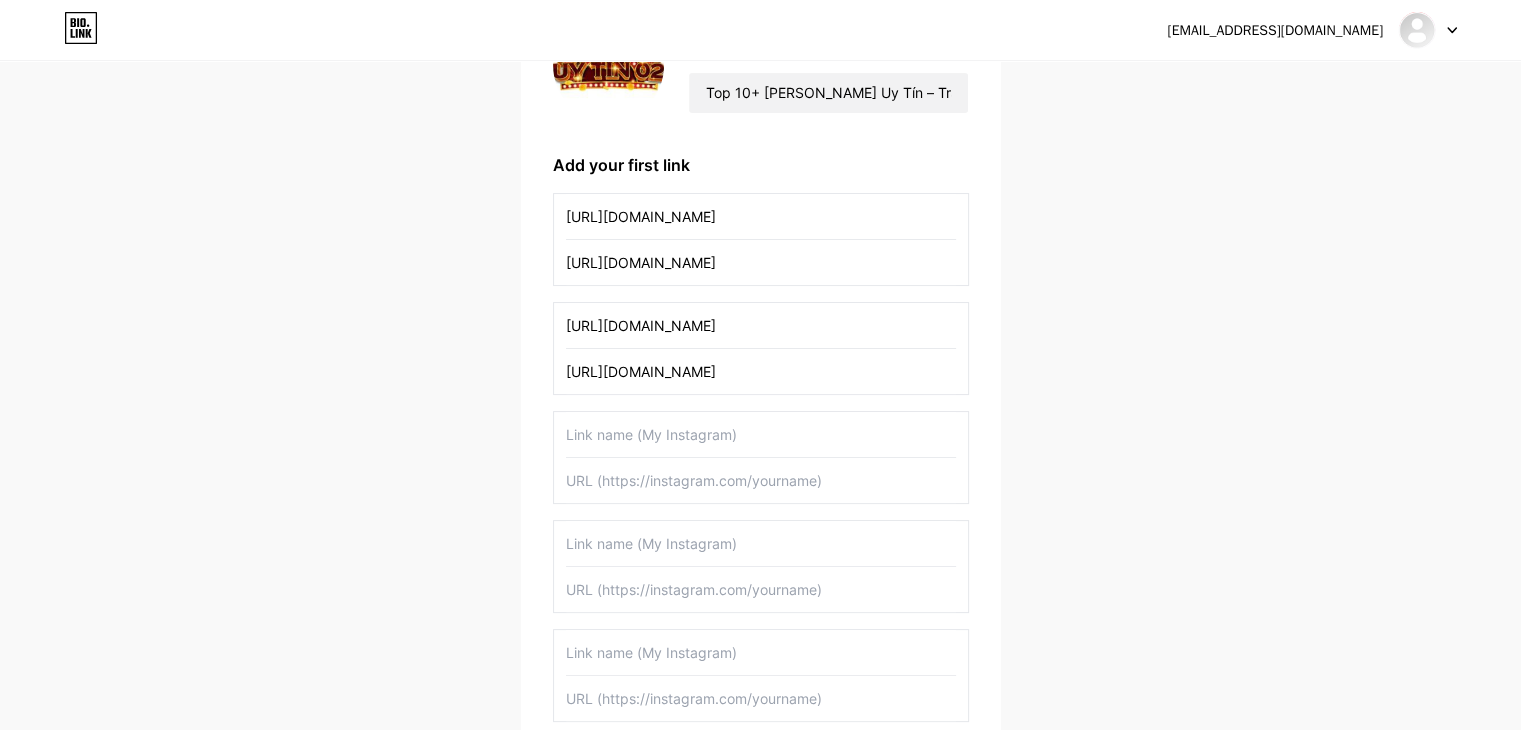 type on "[URL][DOMAIN_NAME]" 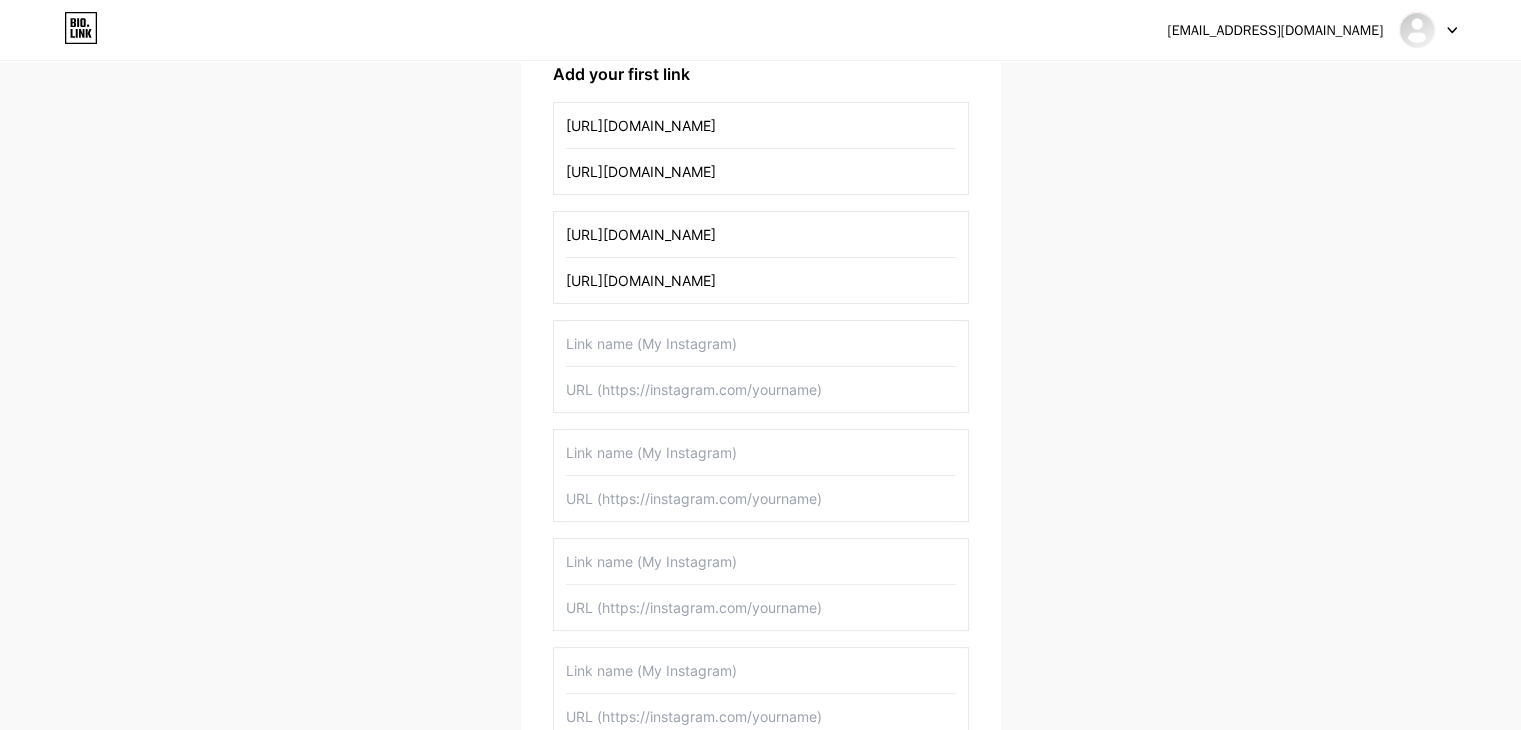 scroll, scrollTop: 430, scrollLeft: 0, axis: vertical 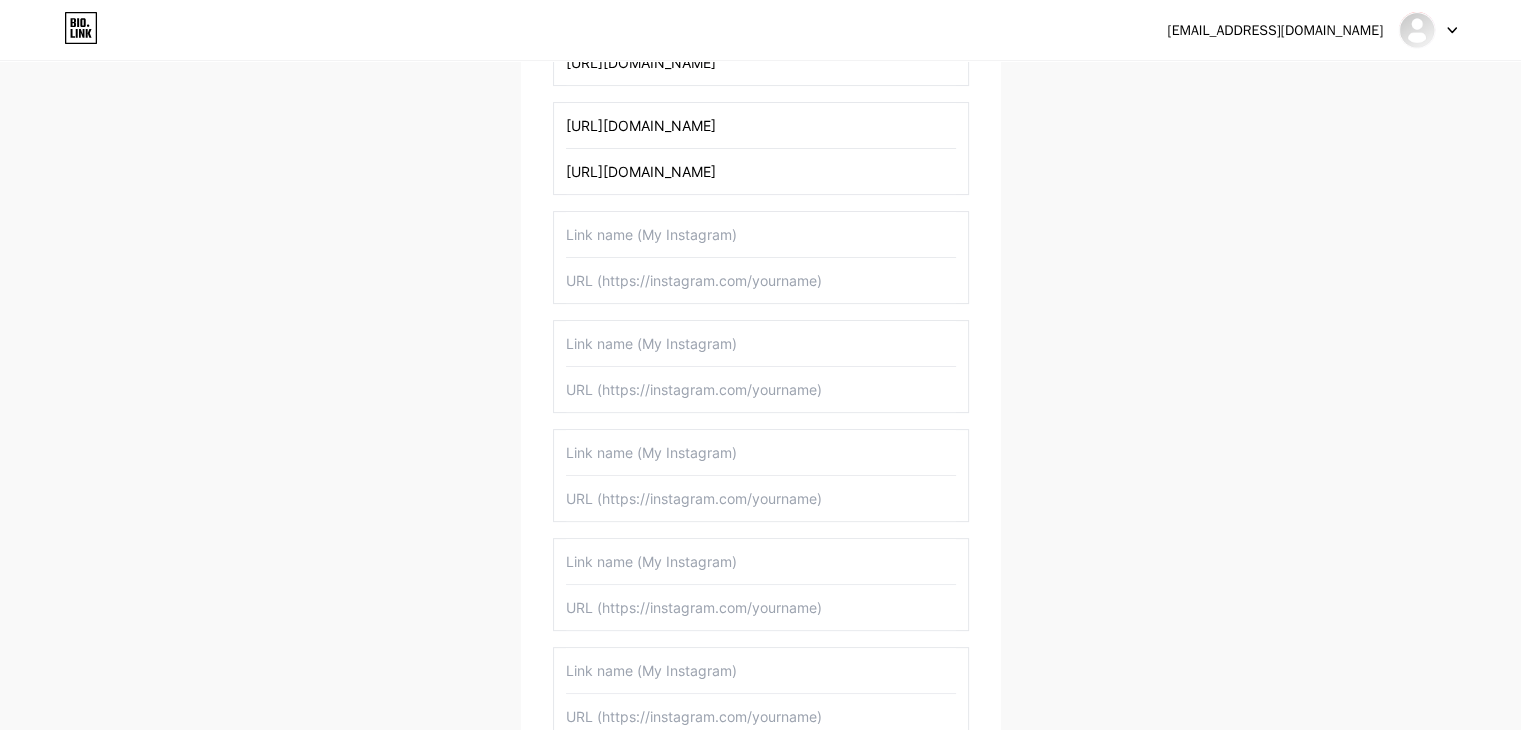 paste on "[URL][DOMAIN_NAME]" 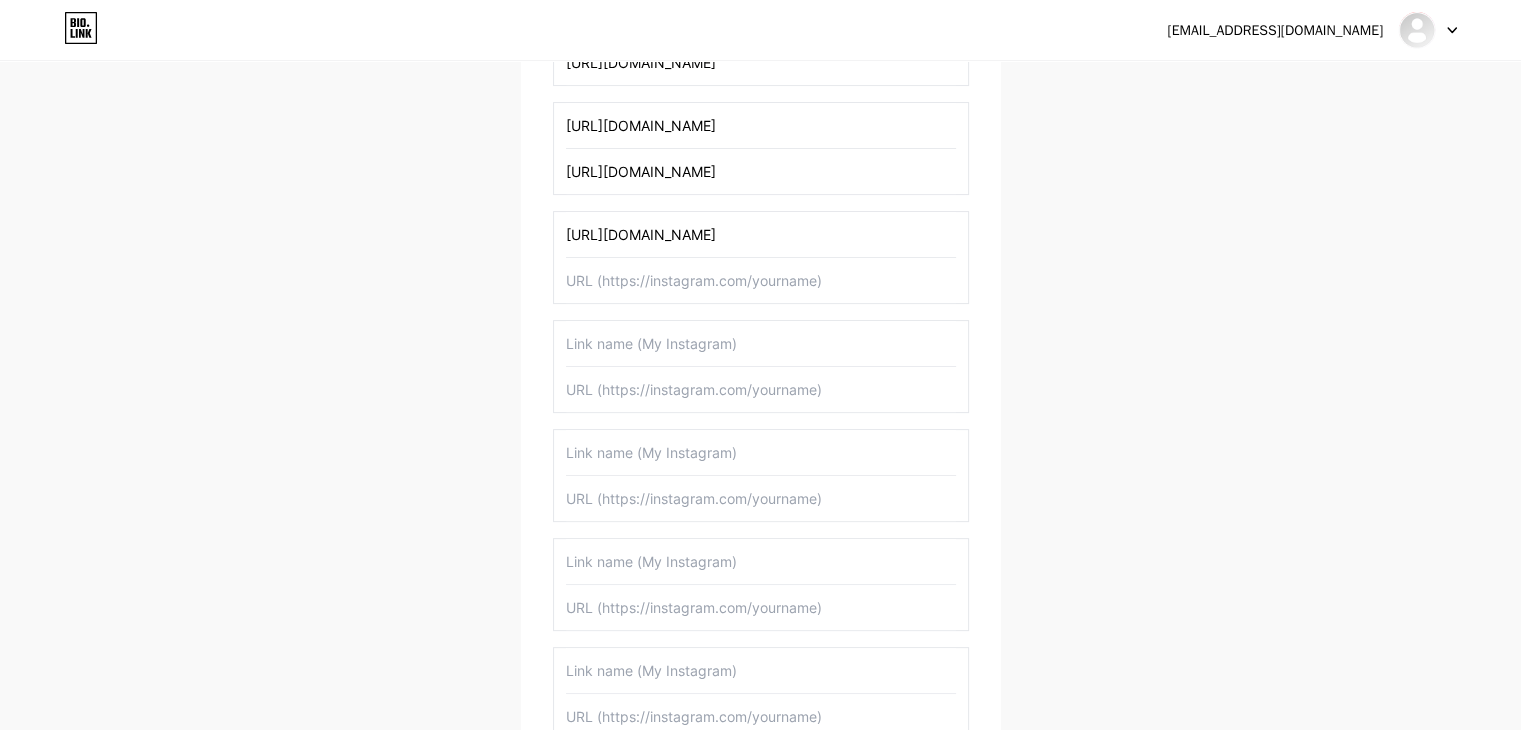 type on "[URL][DOMAIN_NAME]" 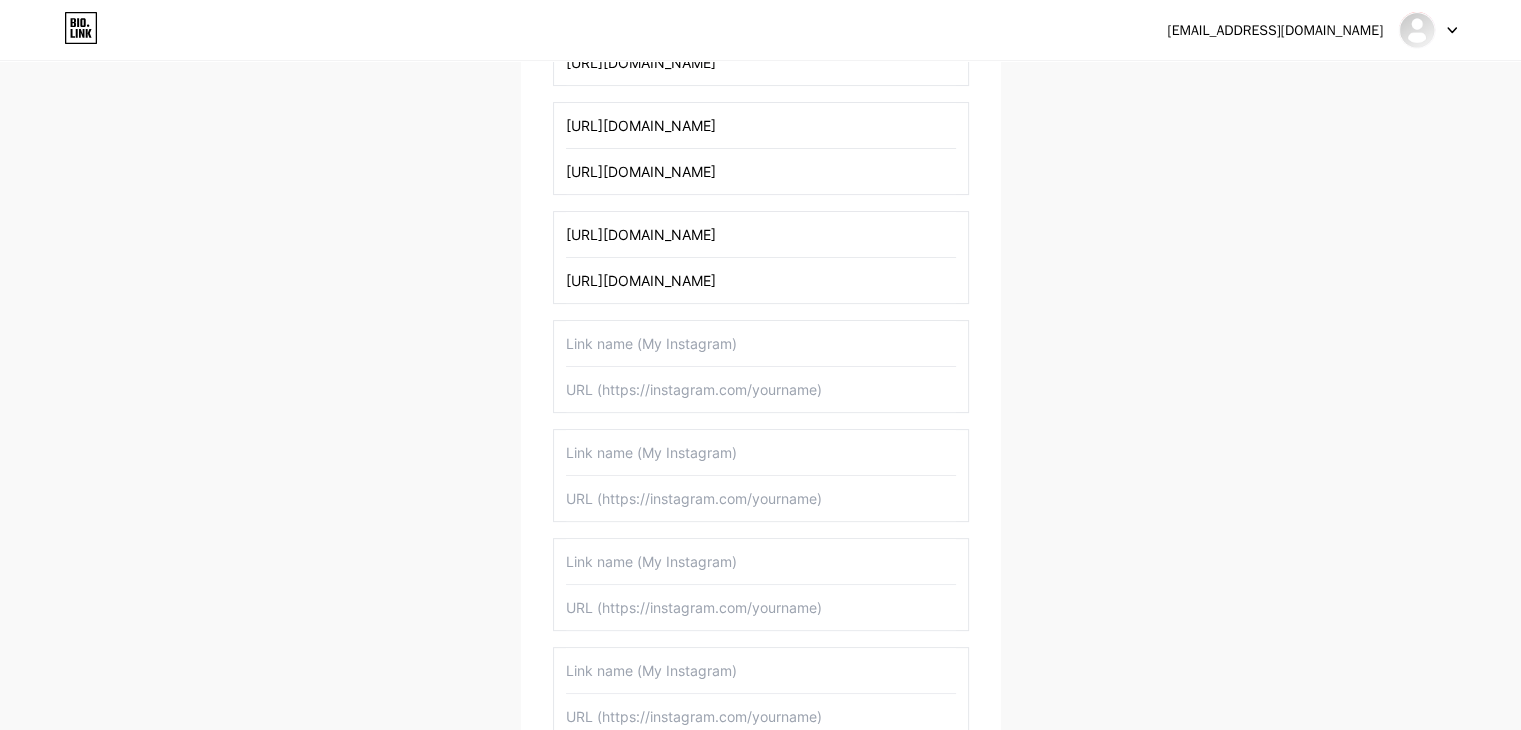 type on "[URL][DOMAIN_NAME]" 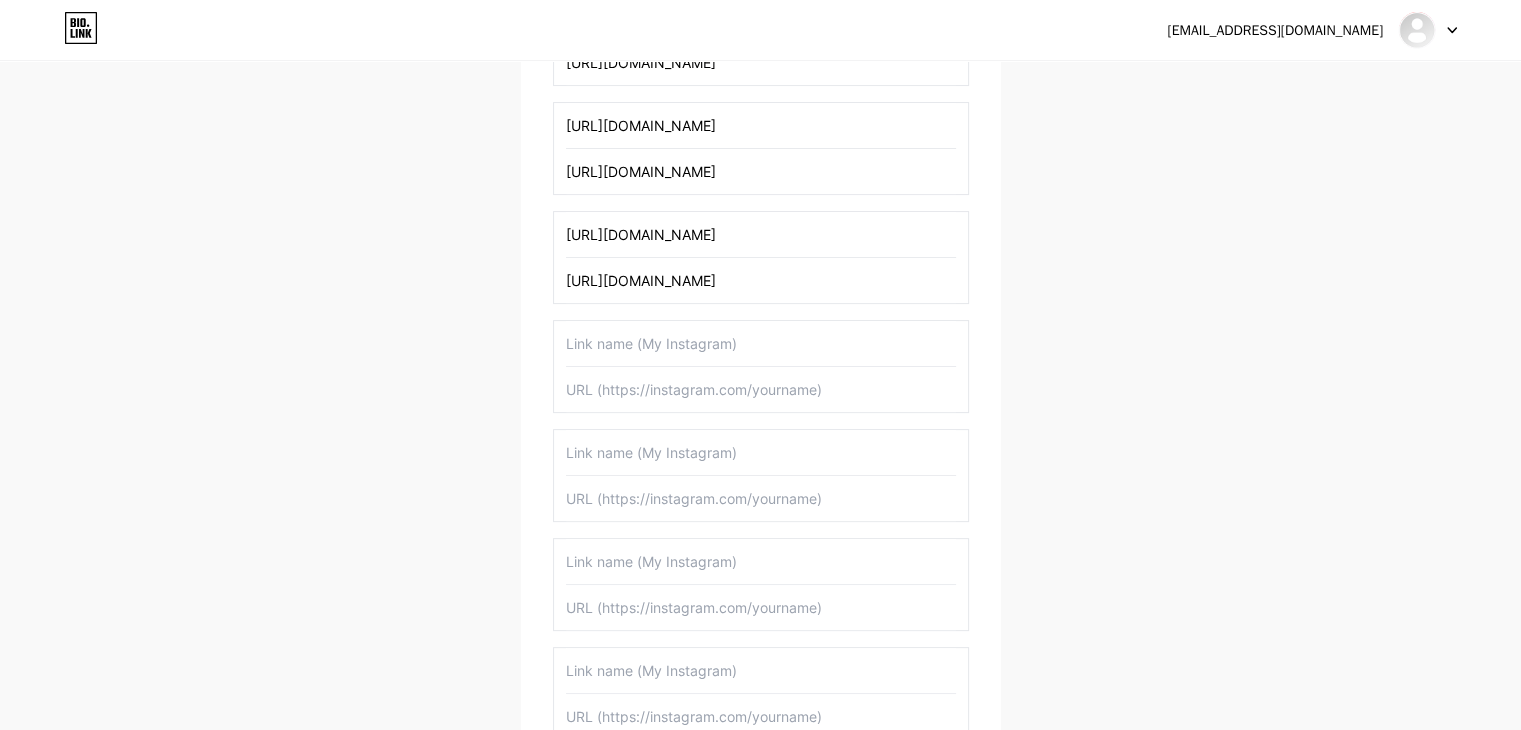 paste on "[URL][DOMAIN_NAME]" 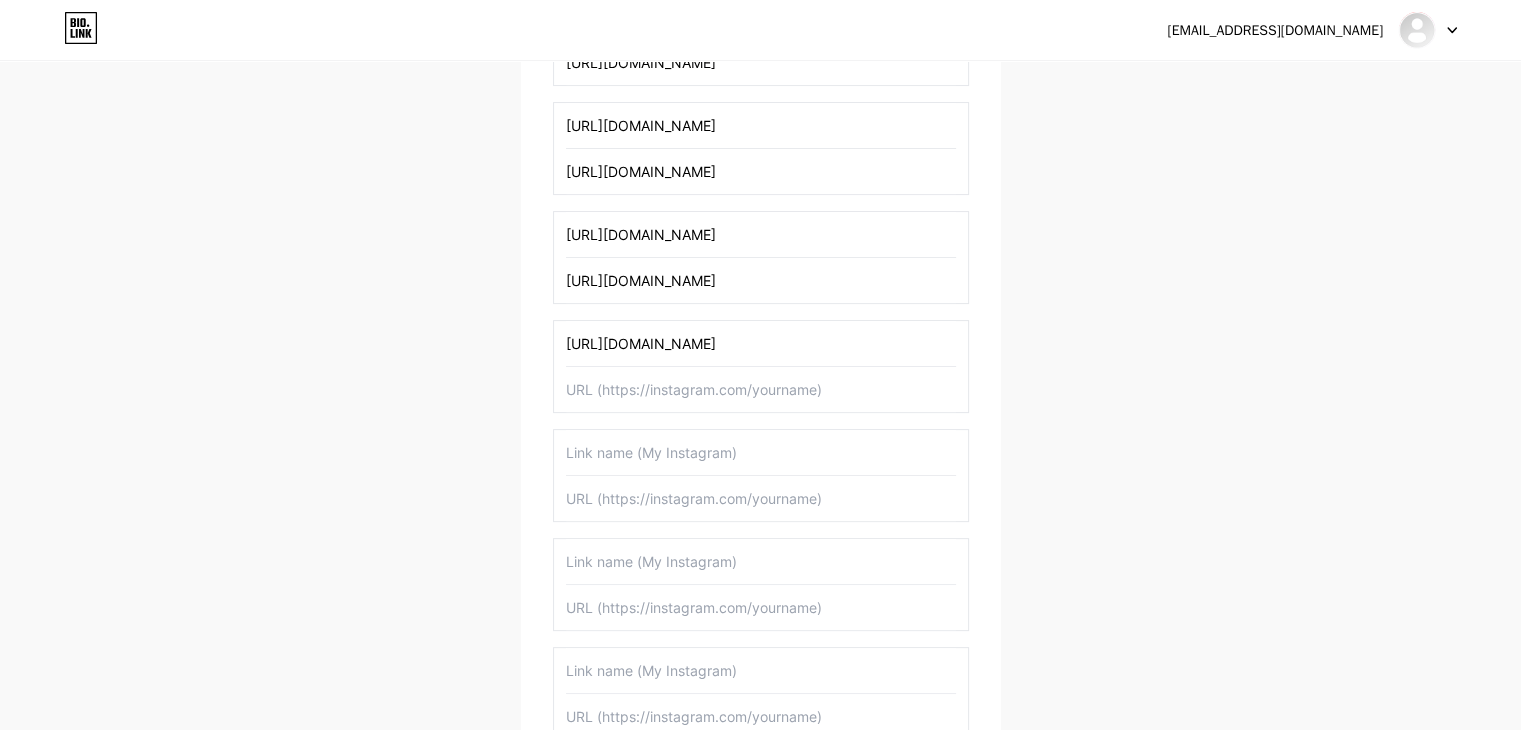 scroll, scrollTop: 0, scrollLeft: 31, axis: horizontal 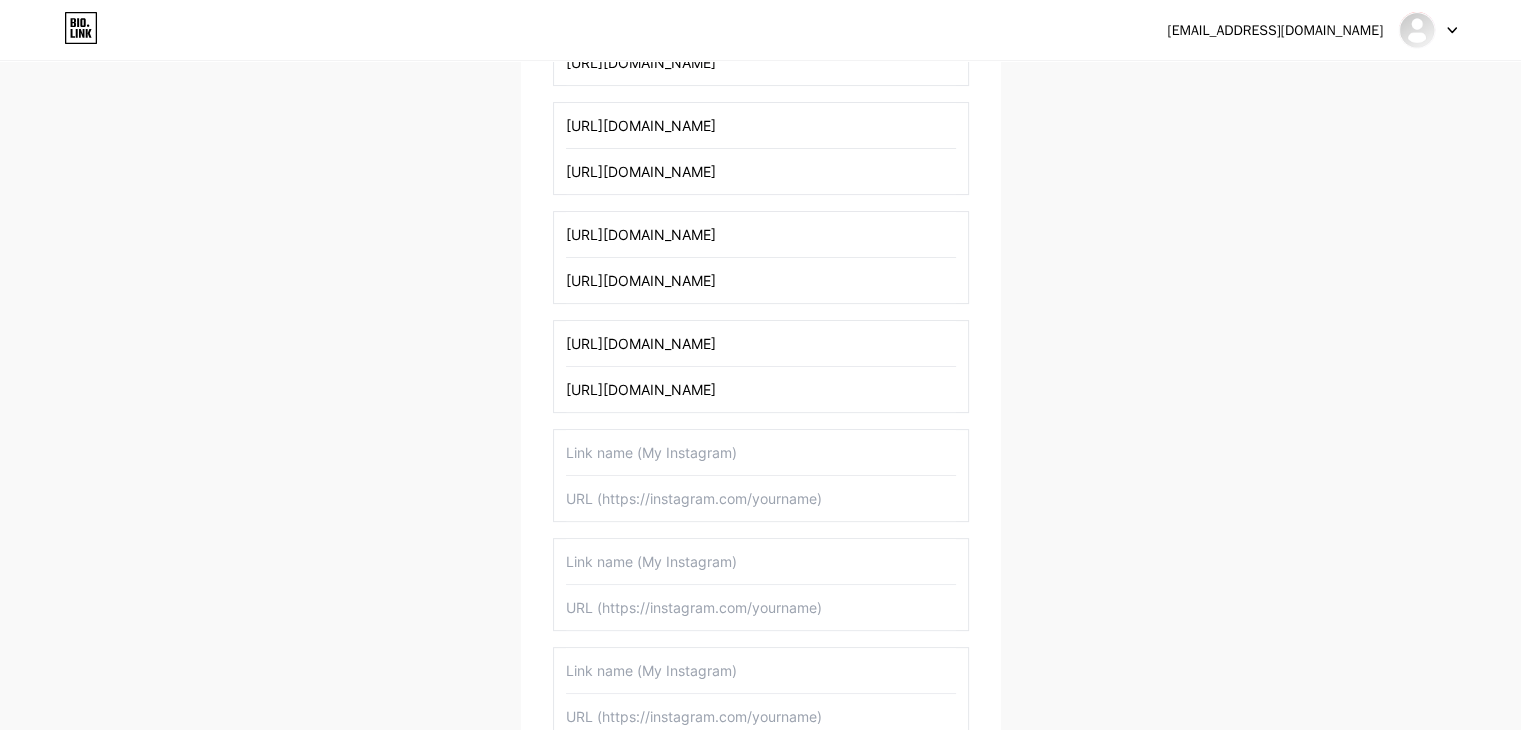 type on "[URL][DOMAIN_NAME]" 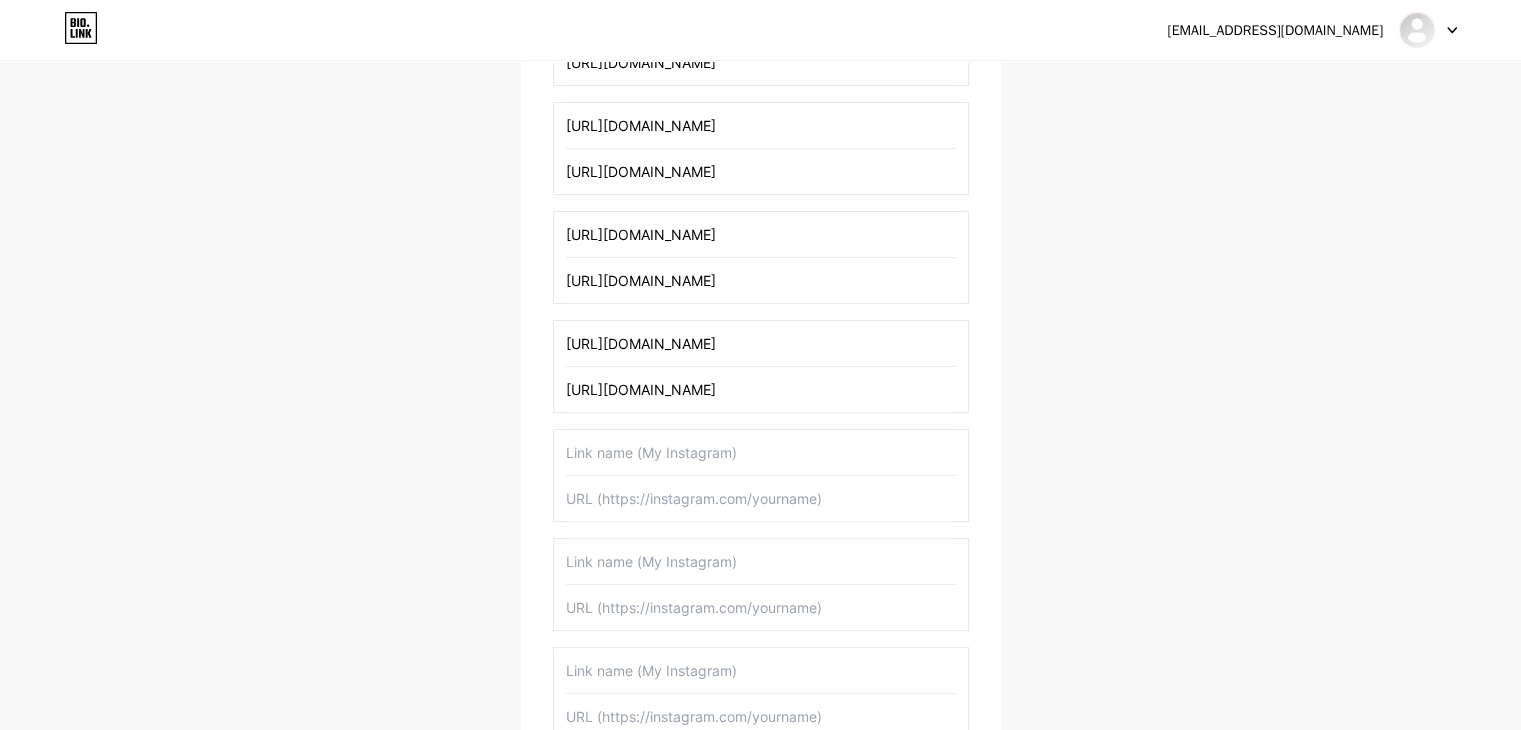 scroll, scrollTop: 0, scrollLeft: 0, axis: both 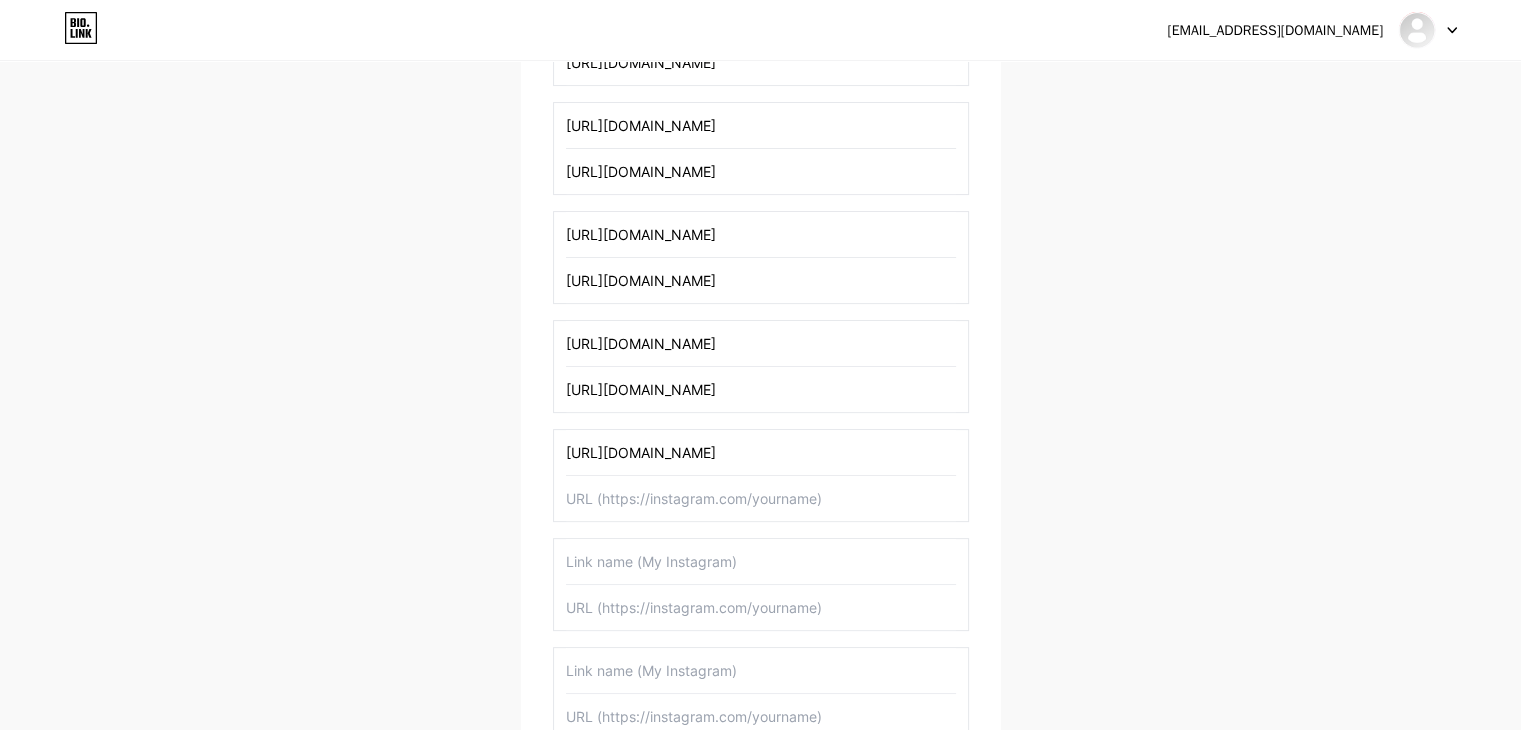 type on "[URL][DOMAIN_NAME]" 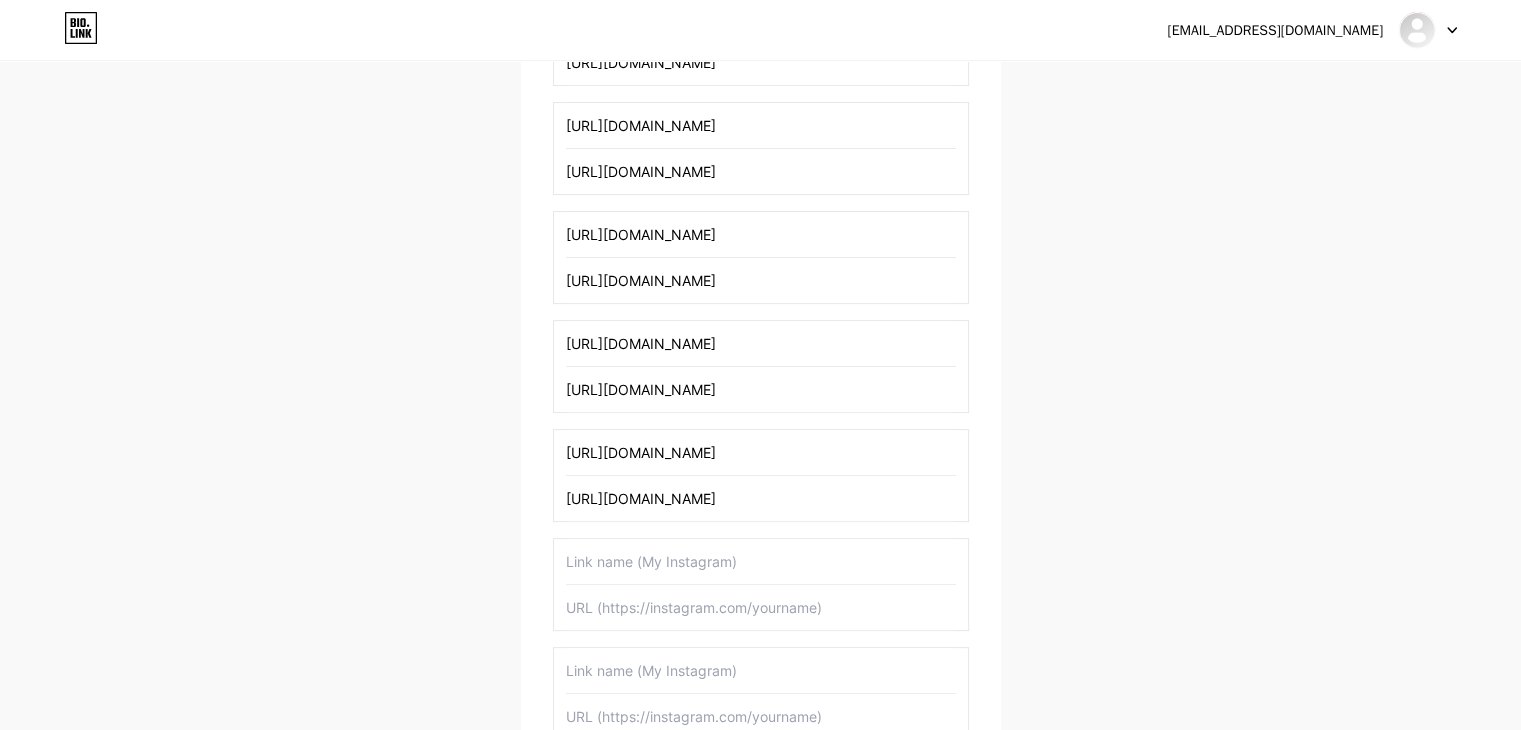 type on "[URL][DOMAIN_NAME]" 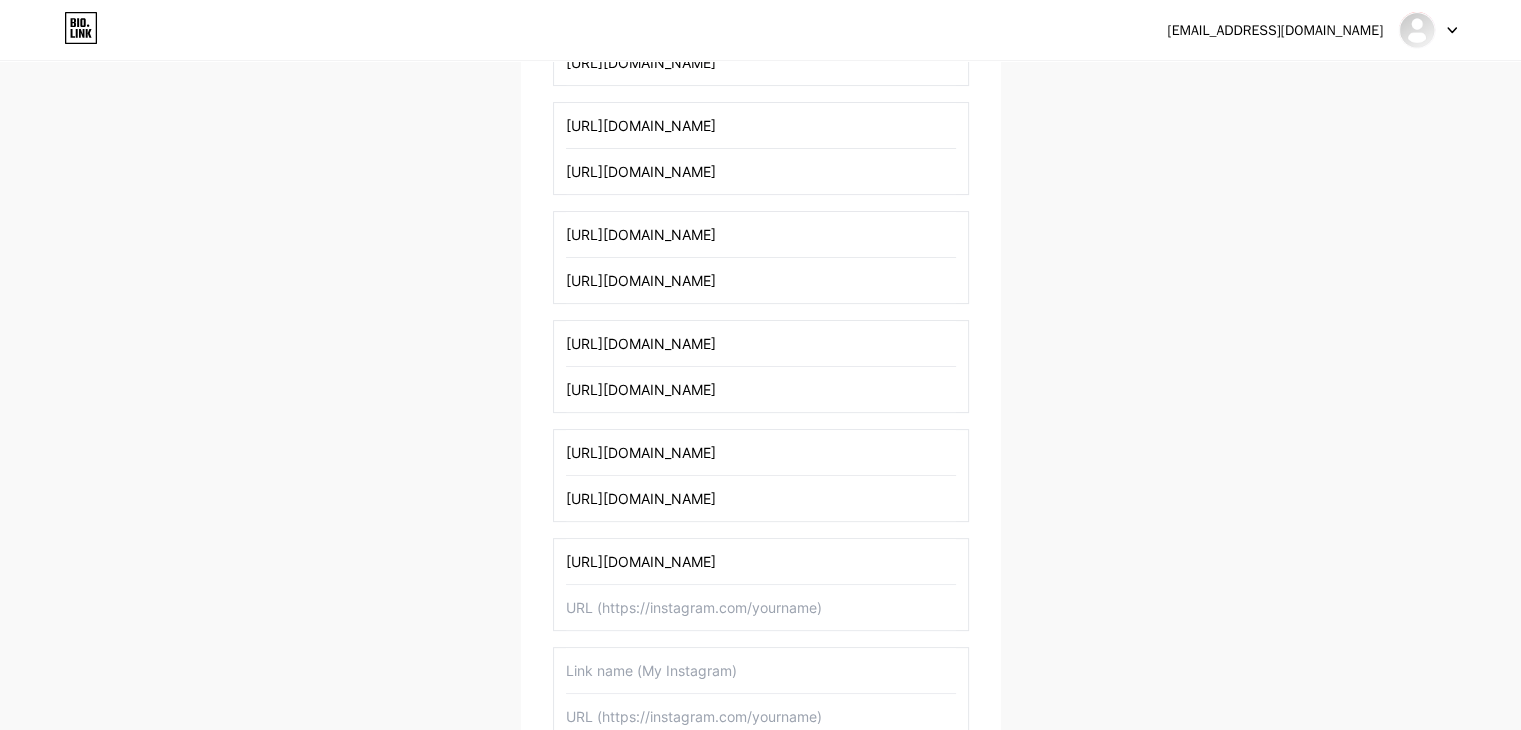 type on "[URL][DOMAIN_NAME]" 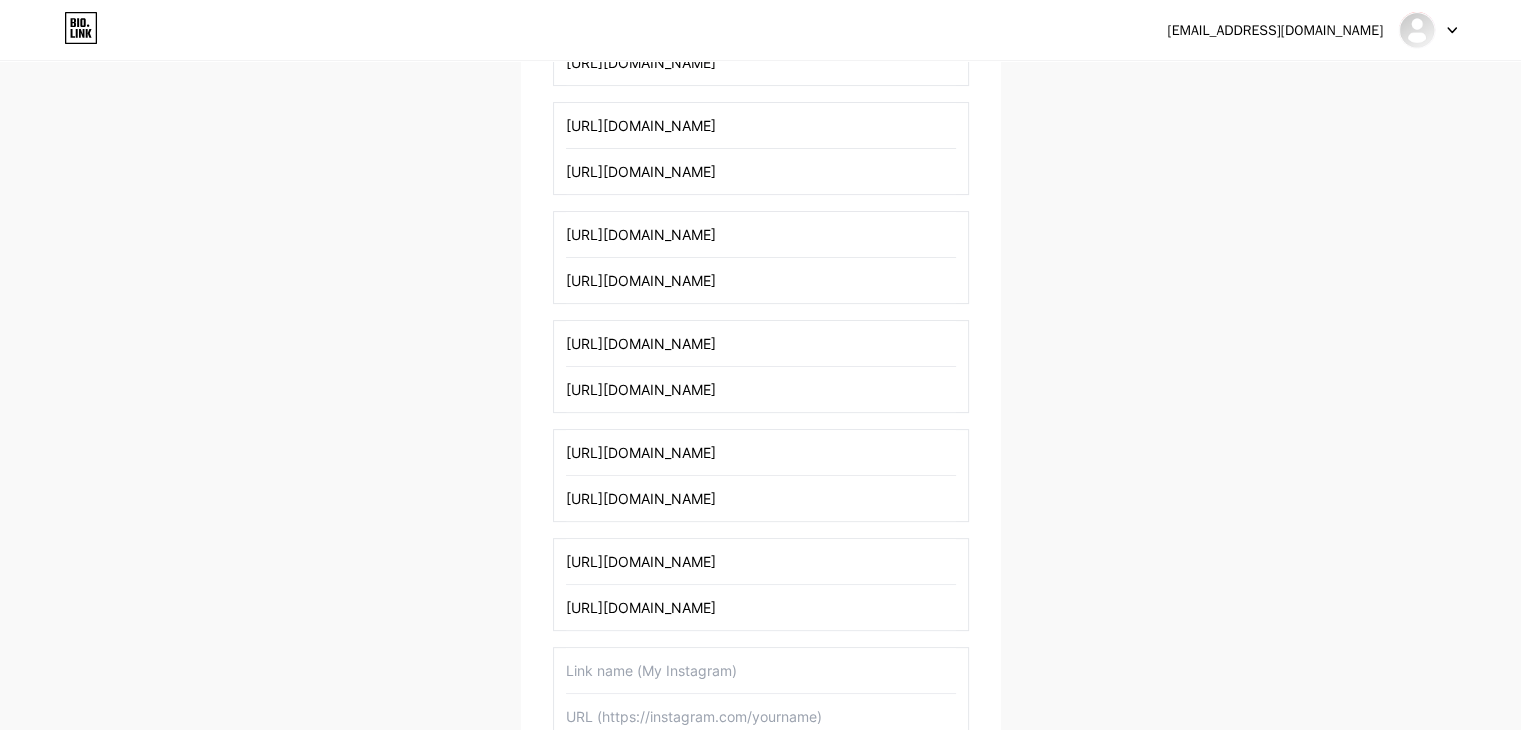 type on "[URL][DOMAIN_NAME]" 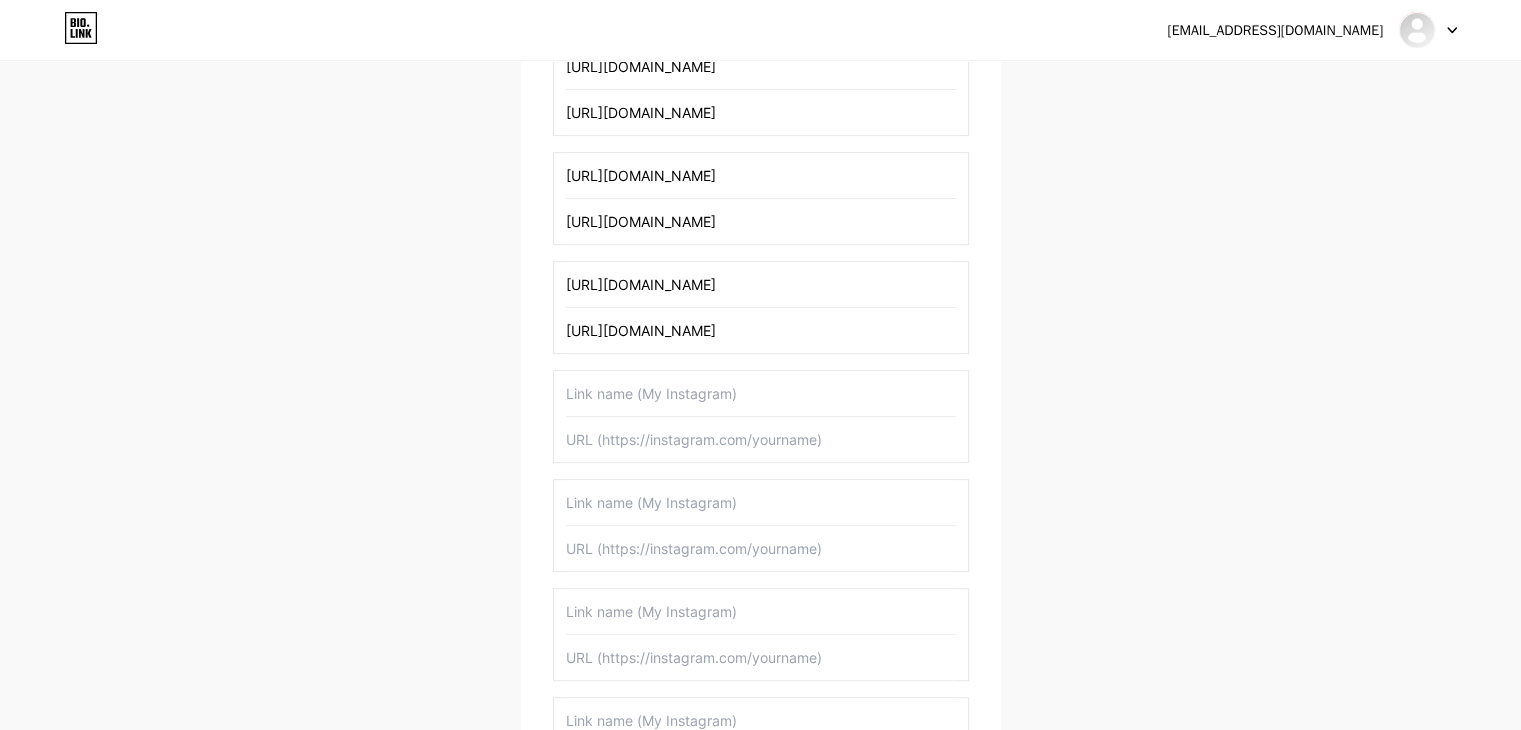 scroll, scrollTop: 830, scrollLeft: 0, axis: vertical 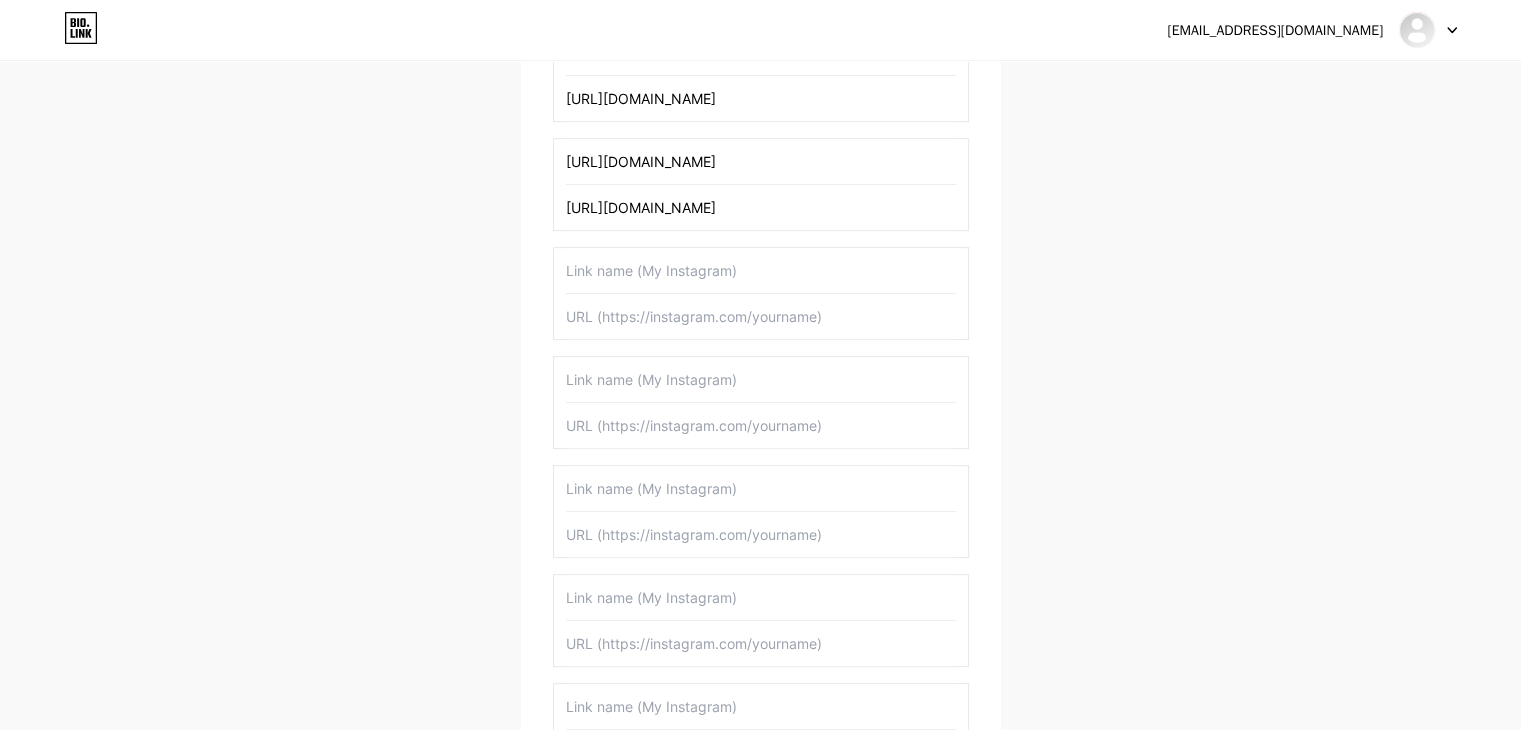 paste on "[URL][DOMAIN_NAME]" 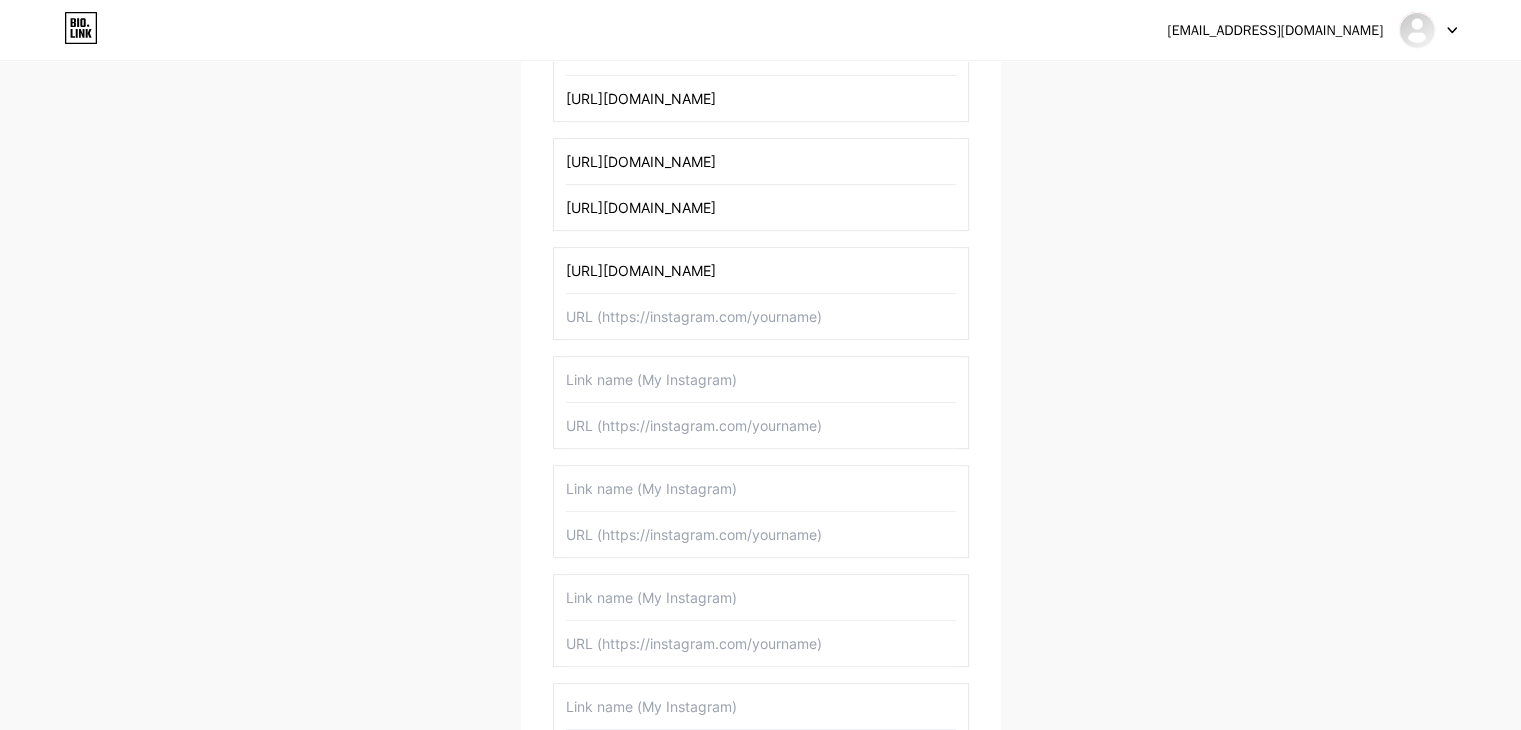 type on "[URL][DOMAIN_NAME]" 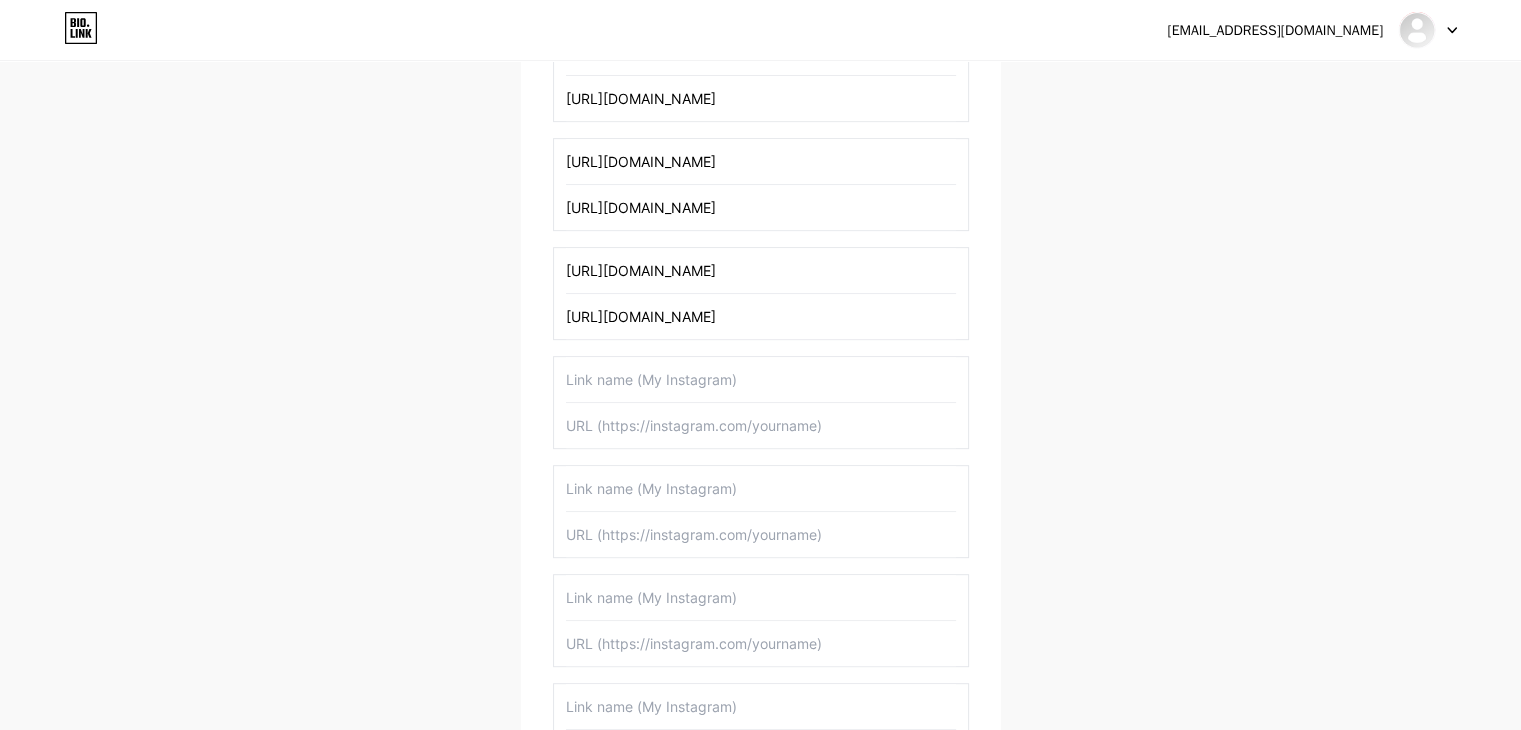 type on "[URL][DOMAIN_NAME]" 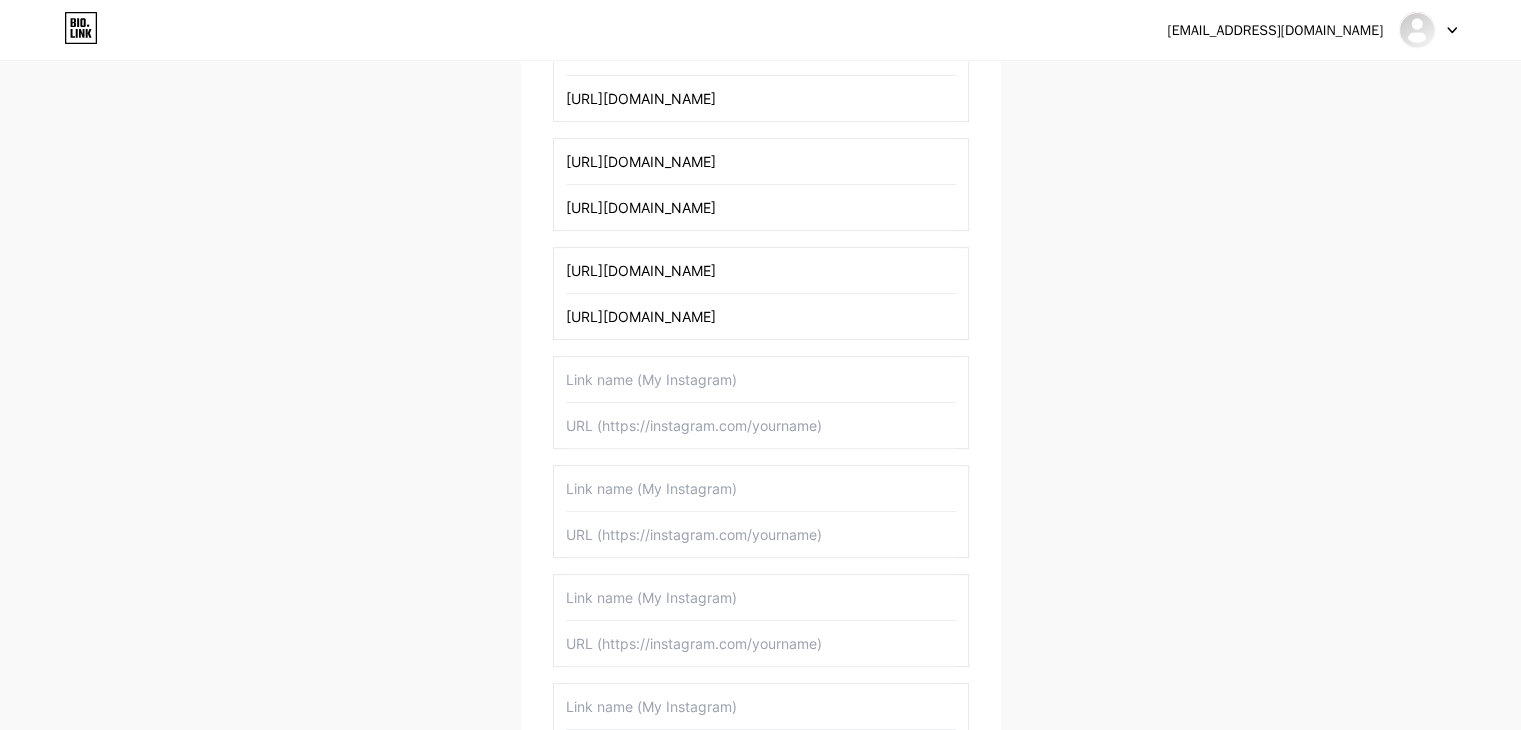 paste on "[URL][DOMAIN_NAME]" 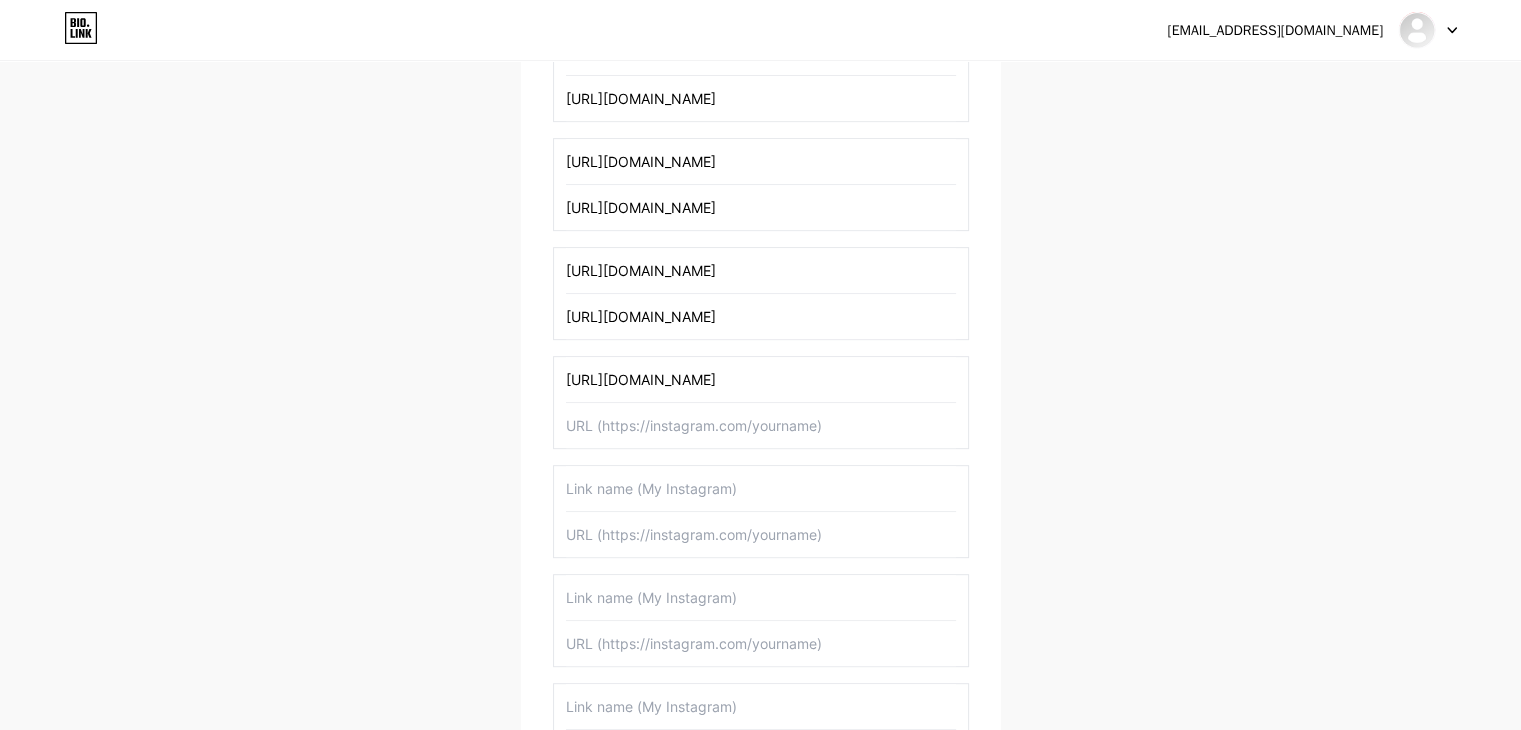 type on "[URL][DOMAIN_NAME]" 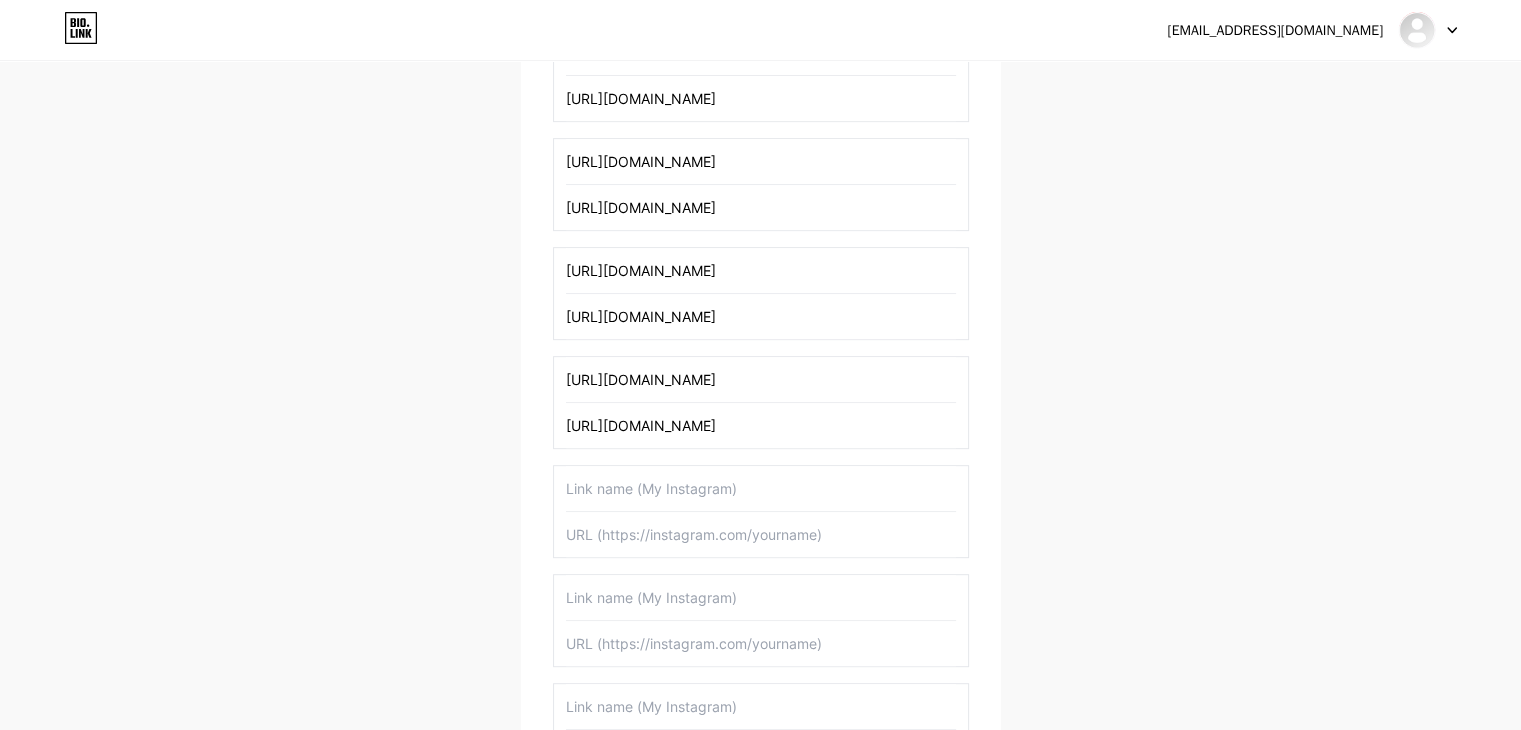 type on "[URL][DOMAIN_NAME]" 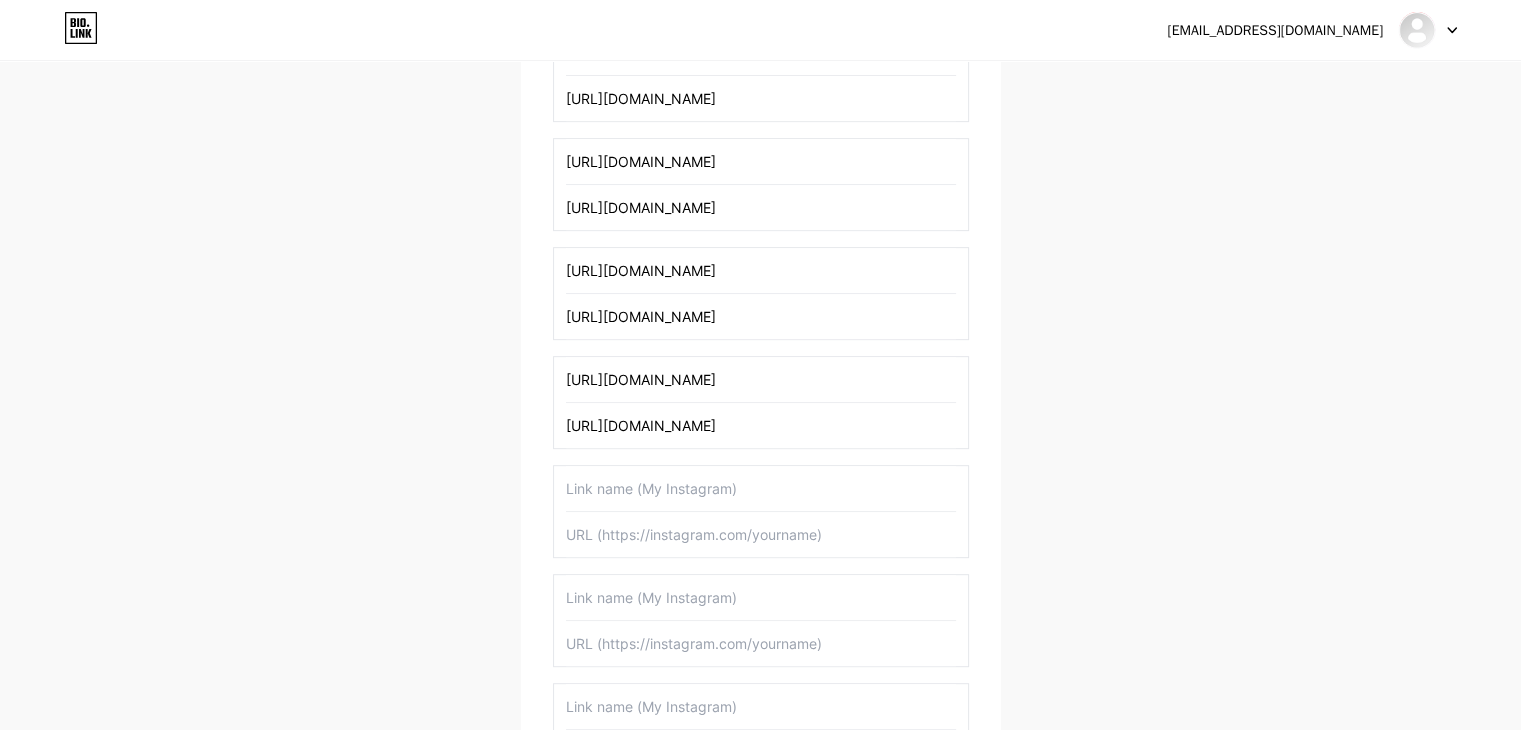 paste on "[URL][DOMAIN_NAME]" 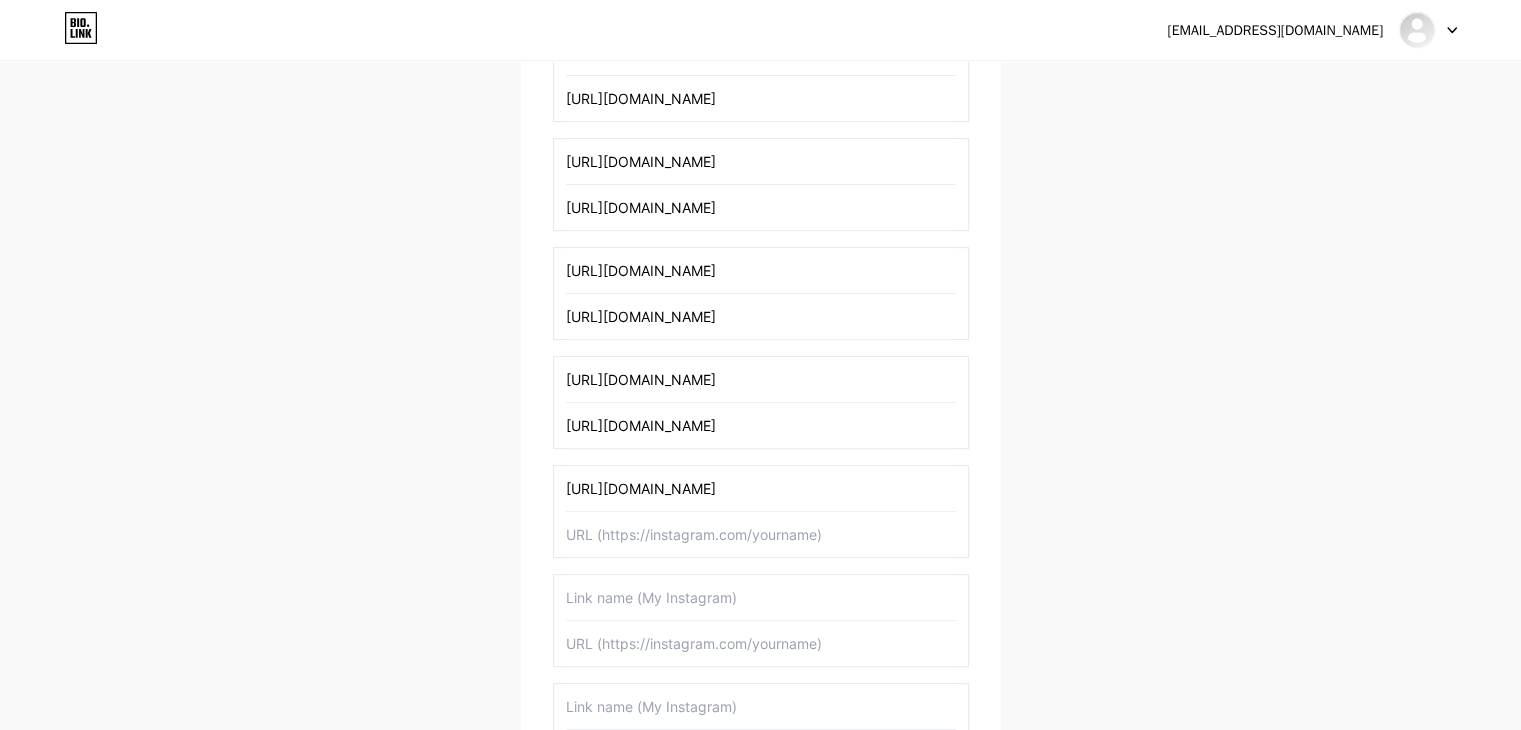 type on "[URL][DOMAIN_NAME]" 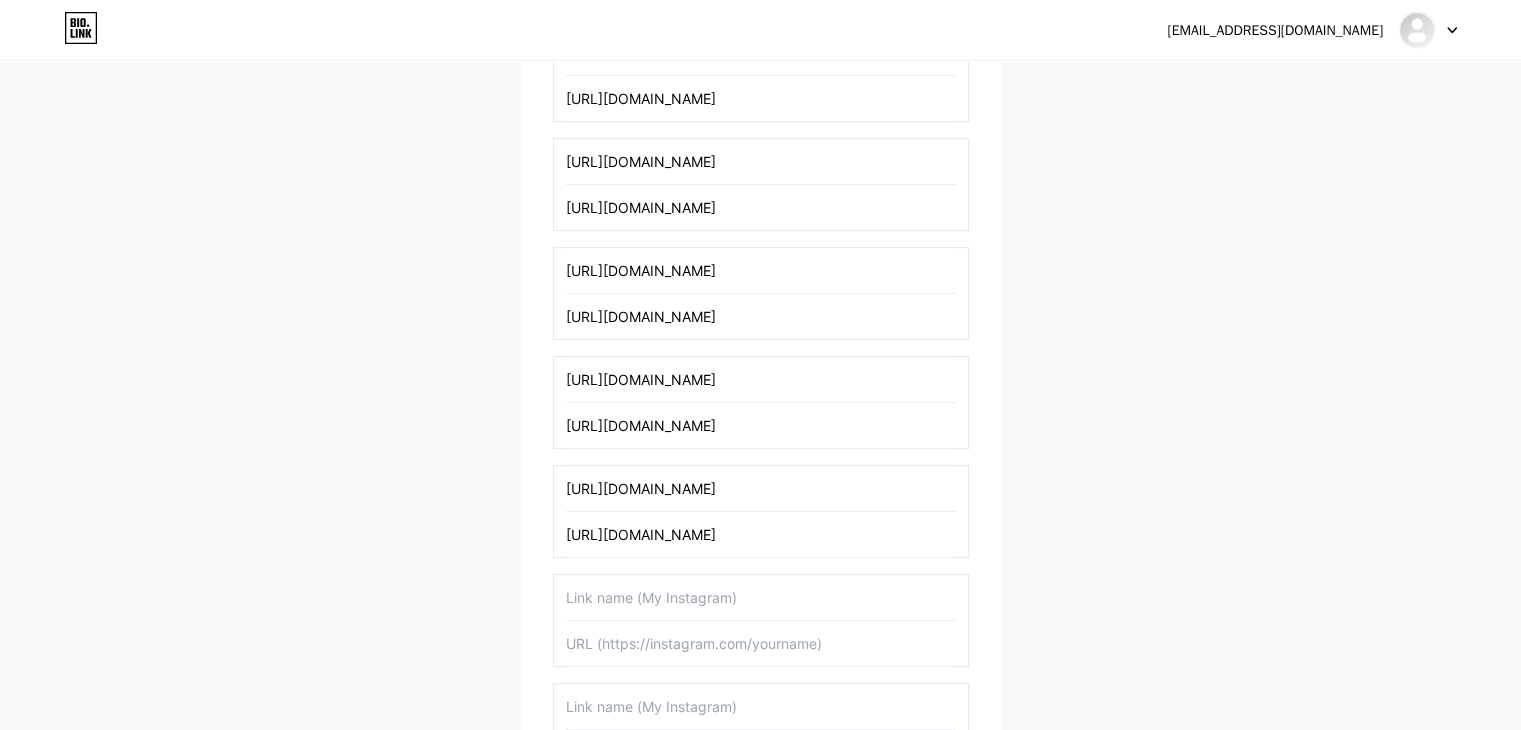 type on "[URL][DOMAIN_NAME]" 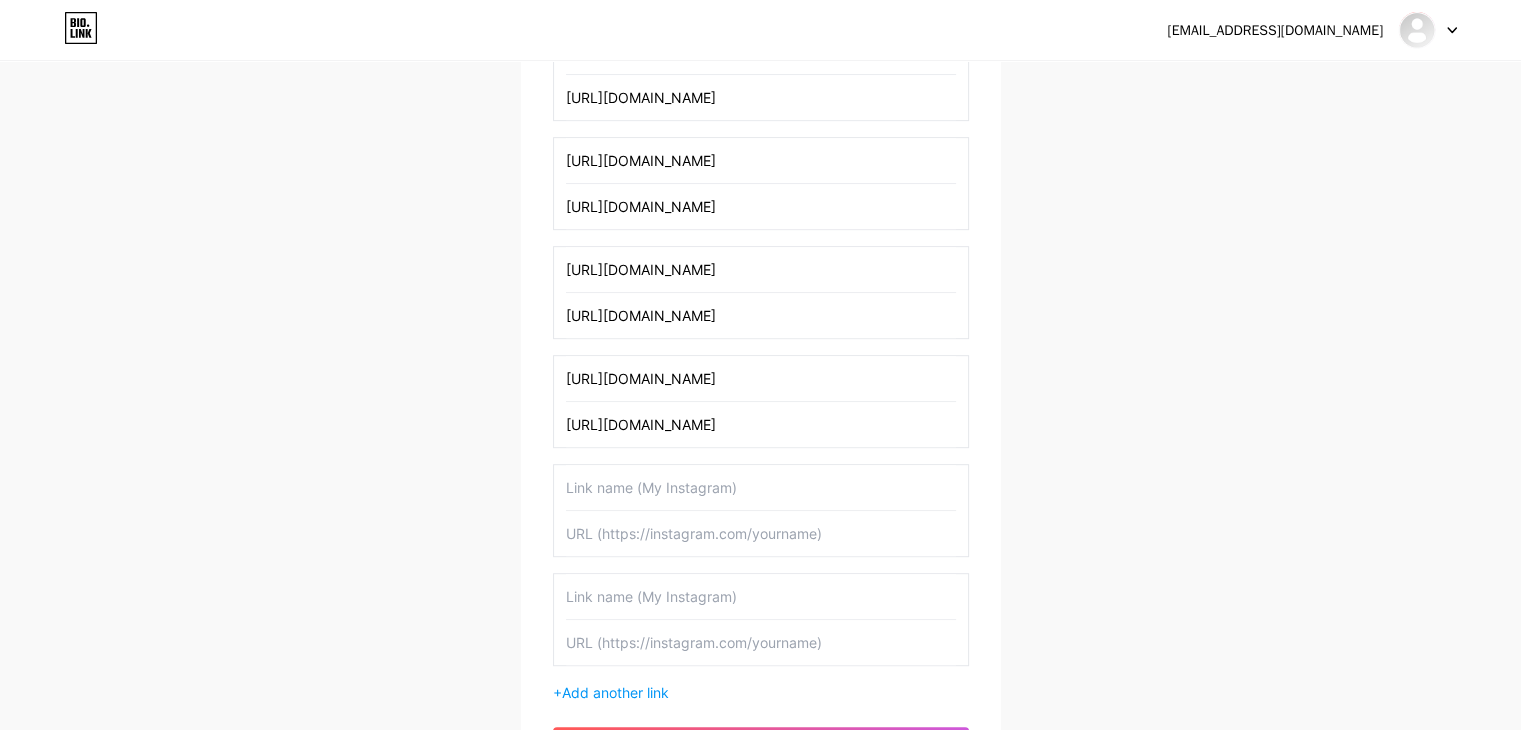 scroll, scrollTop: 1130, scrollLeft: 0, axis: vertical 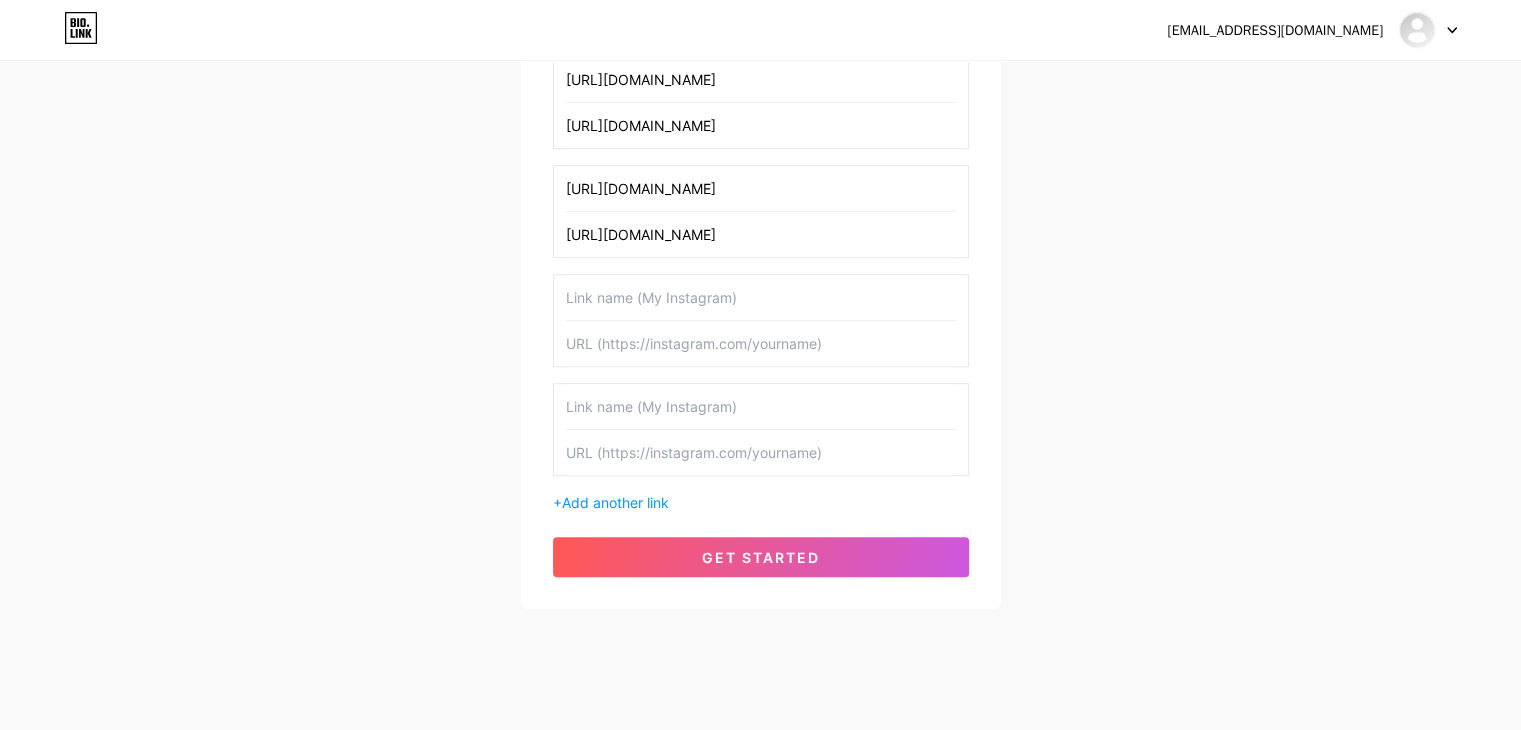paste on "[URL][DOMAIN_NAME]" 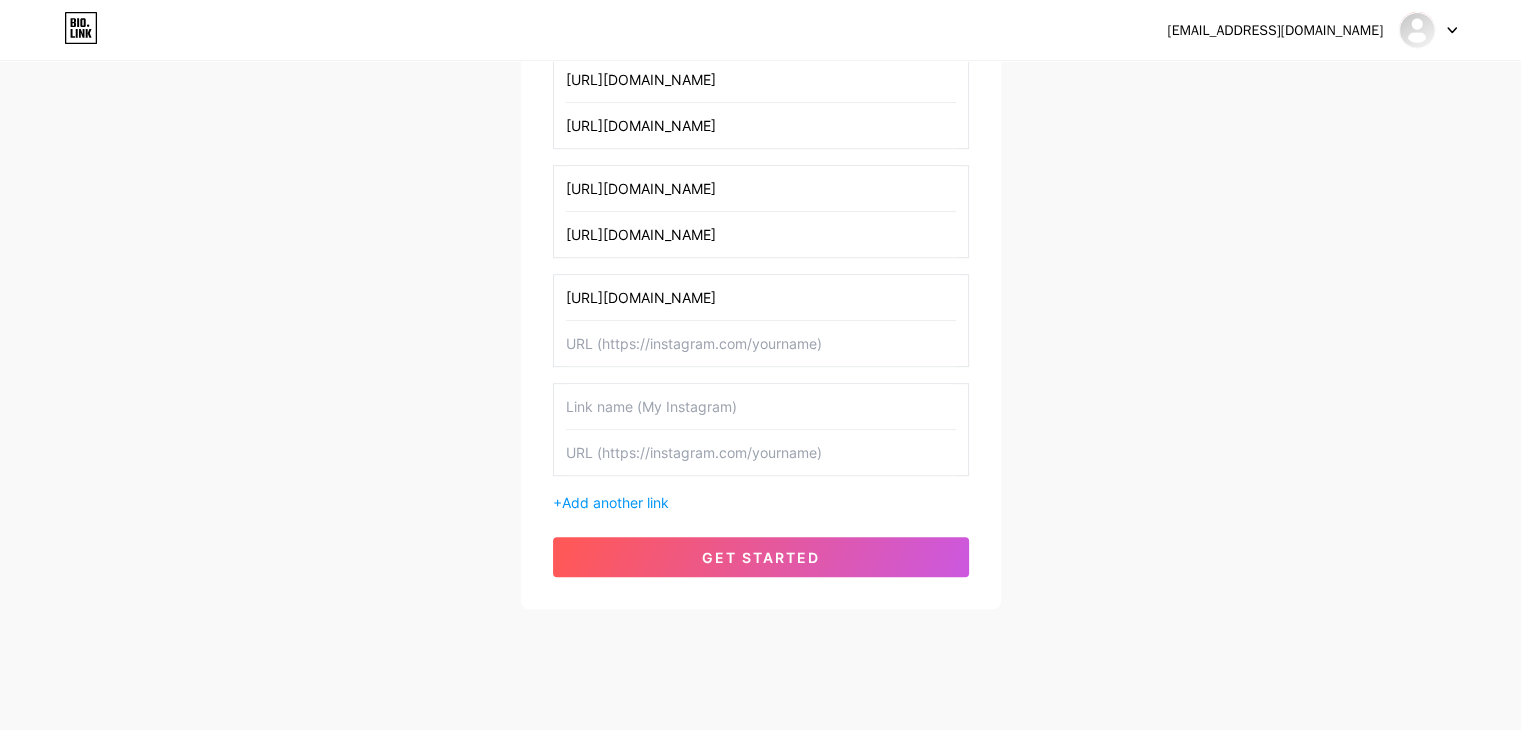 type on "[URL][DOMAIN_NAME]" 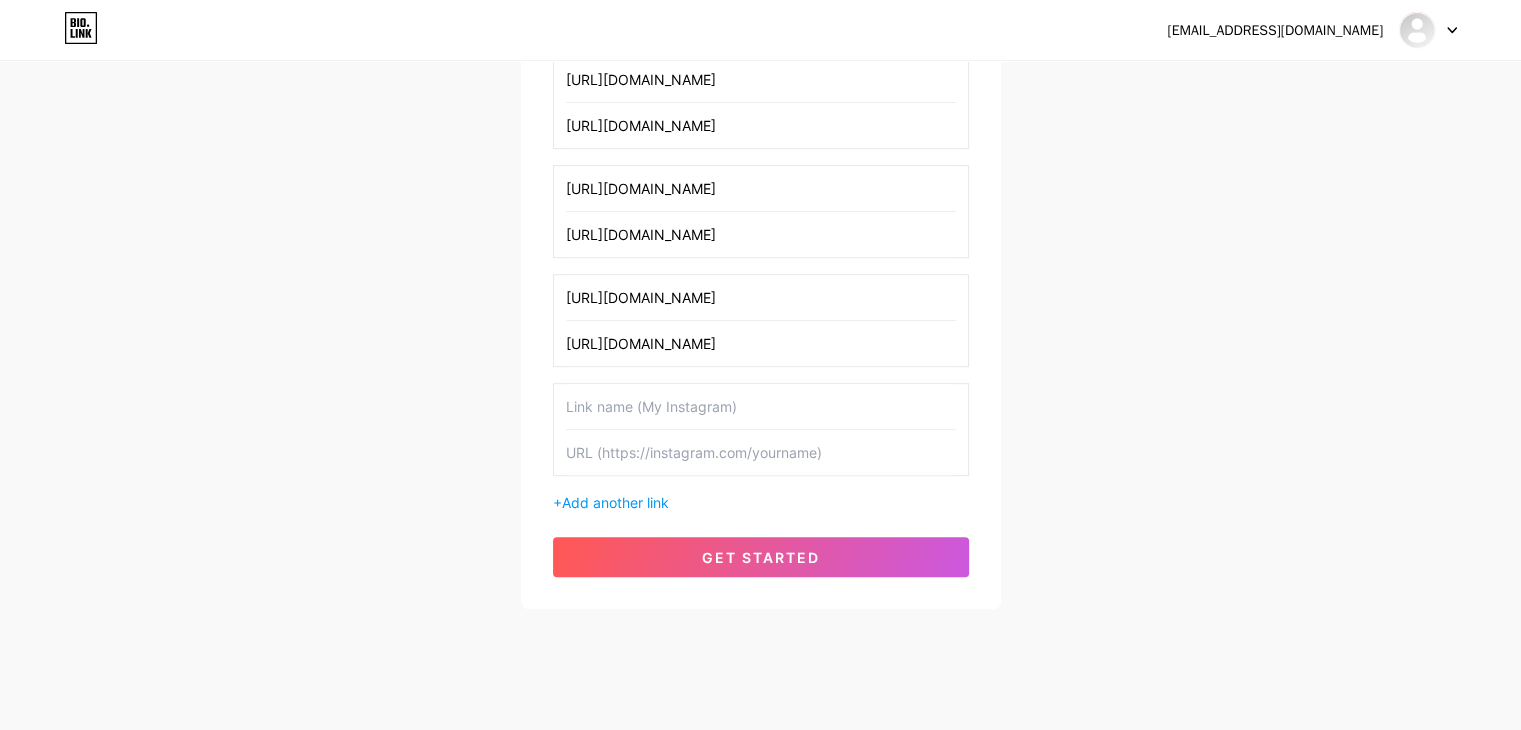 type on "[URL][DOMAIN_NAME]" 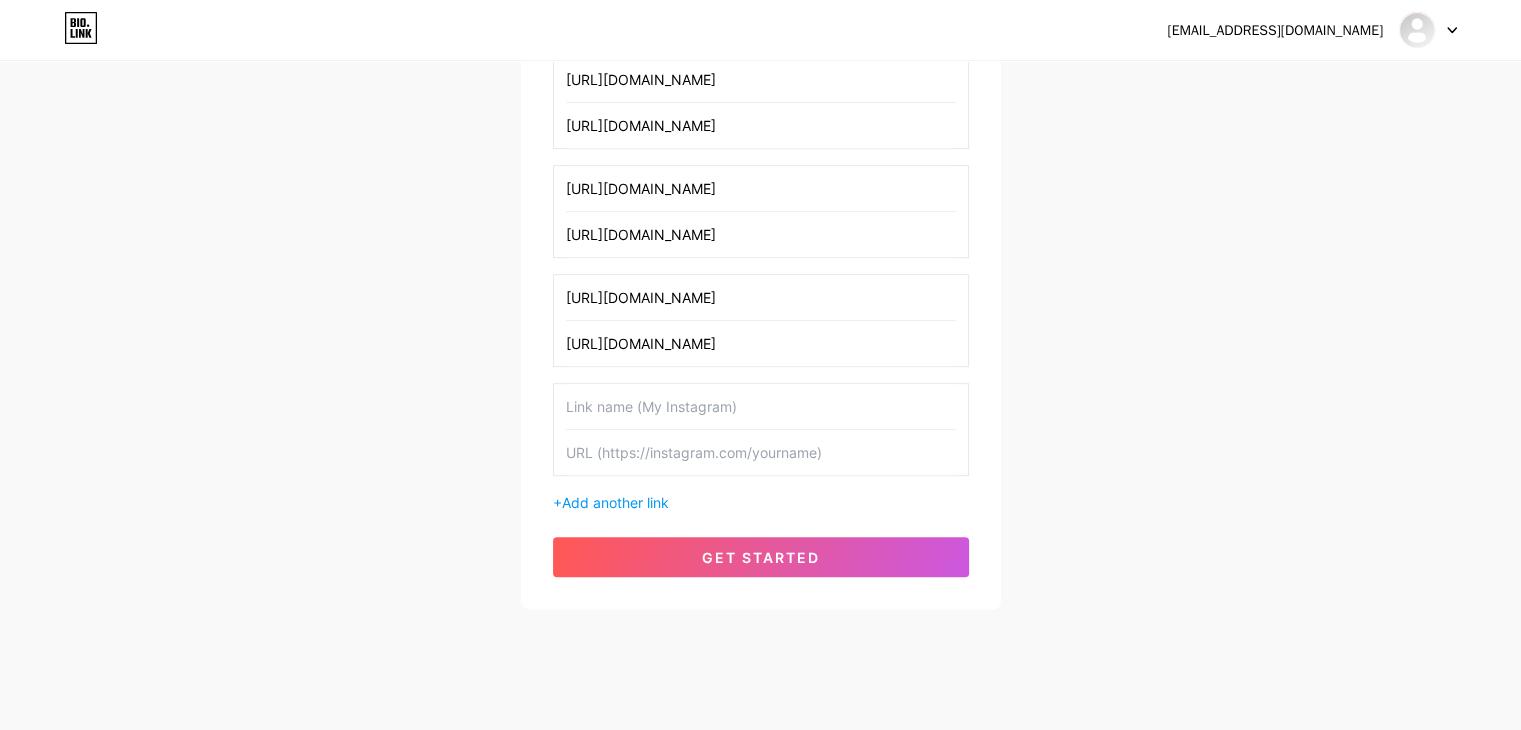 paste on "[URL][DOMAIN_NAME]" 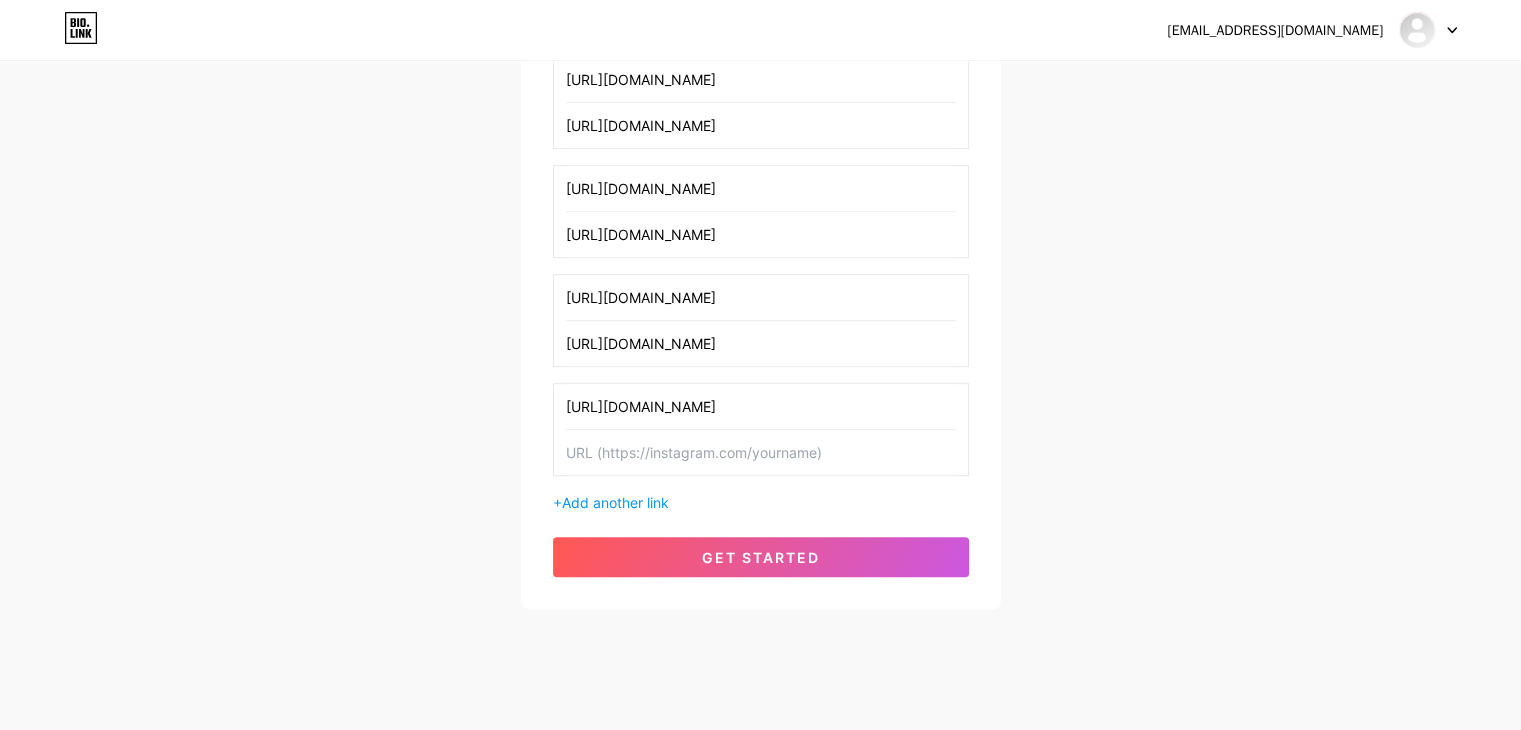 type on "[URL][DOMAIN_NAME]" 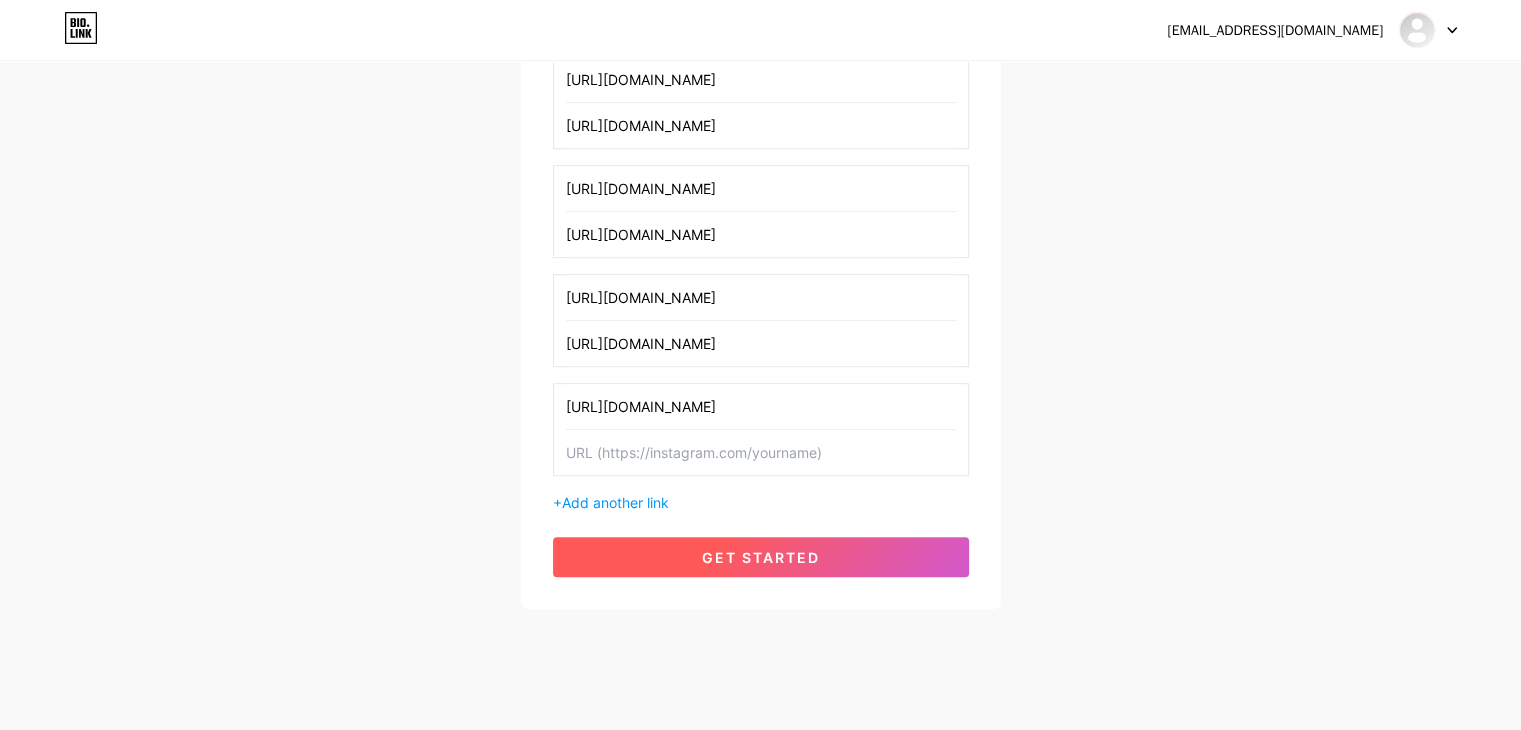 paste on "[URL][DOMAIN_NAME]" 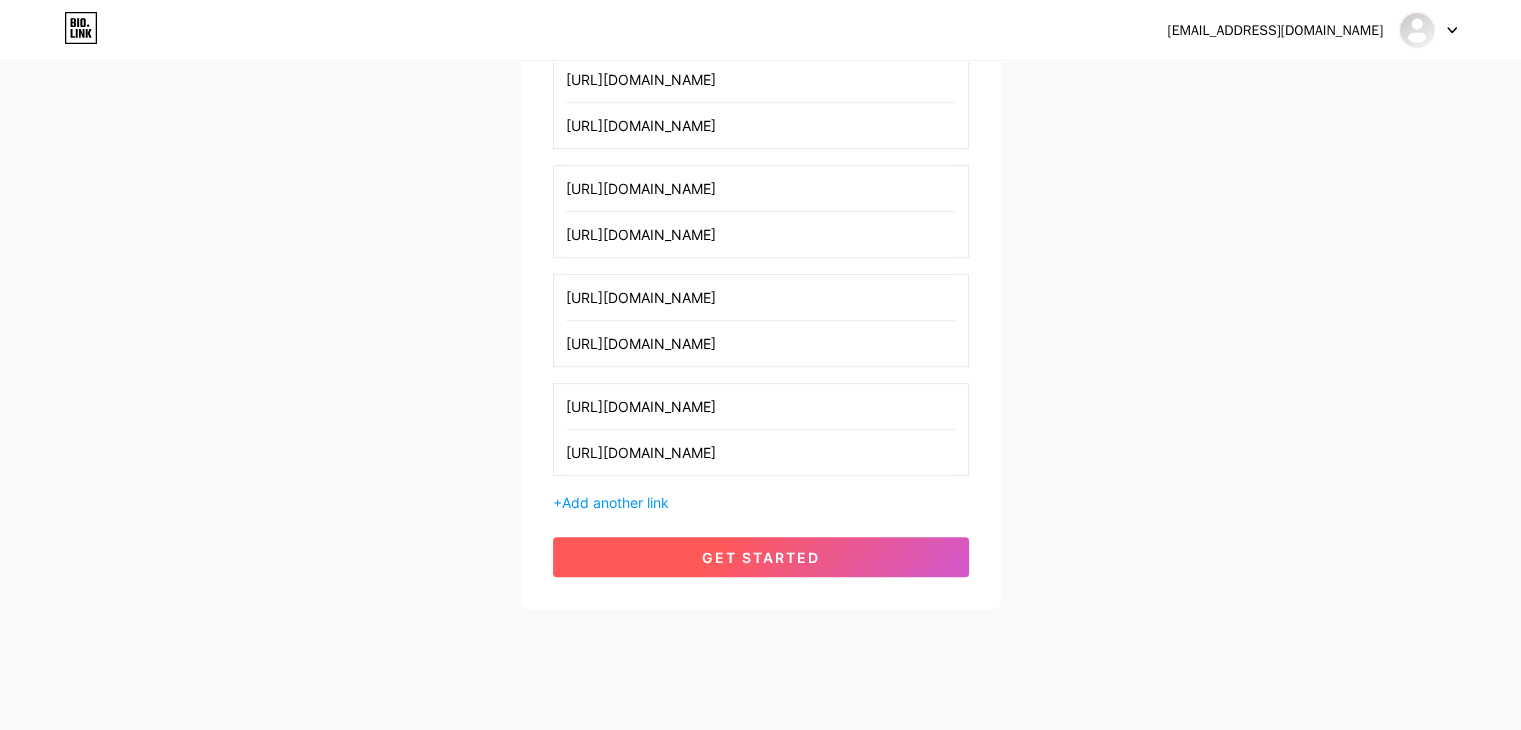 type on "[URL][DOMAIN_NAME]" 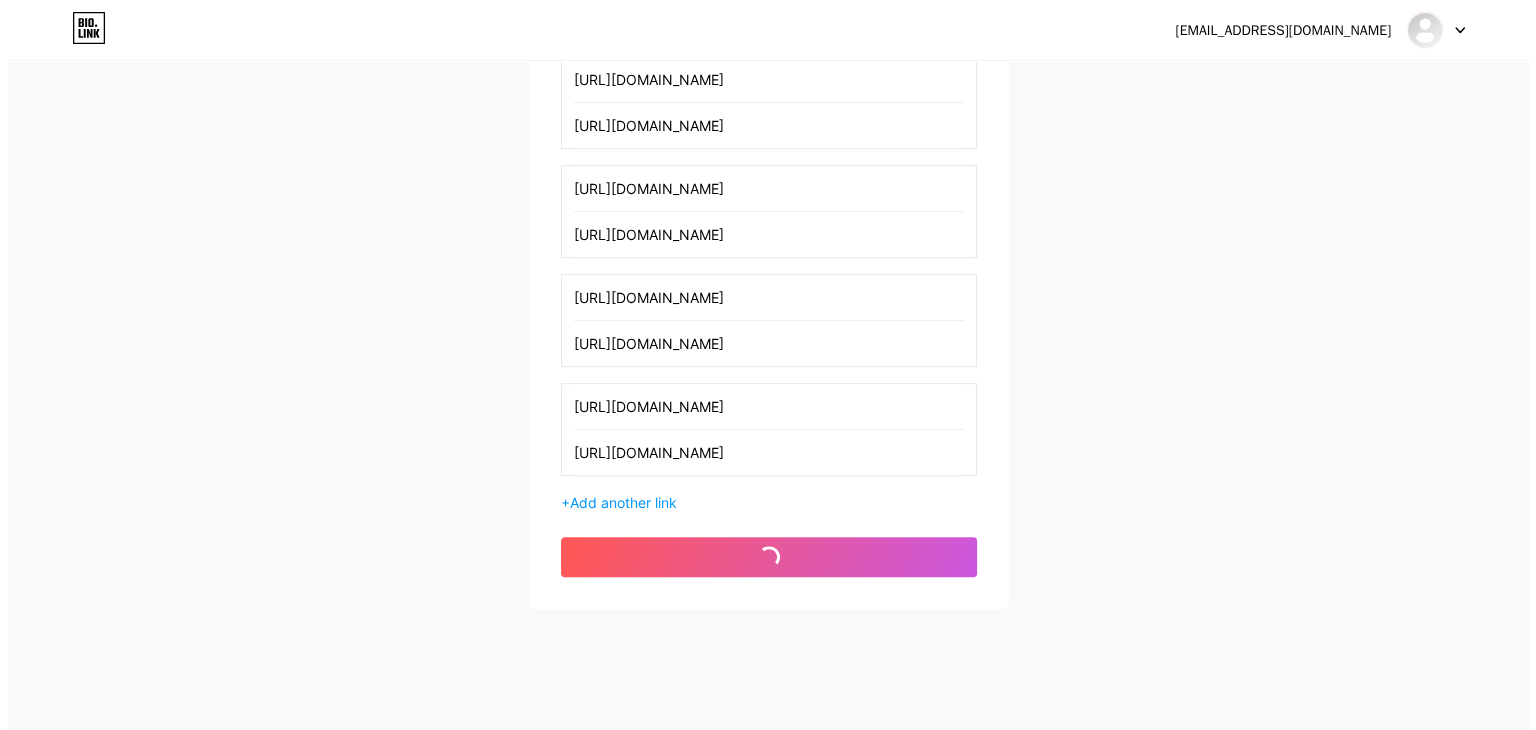 scroll, scrollTop: 0, scrollLeft: 0, axis: both 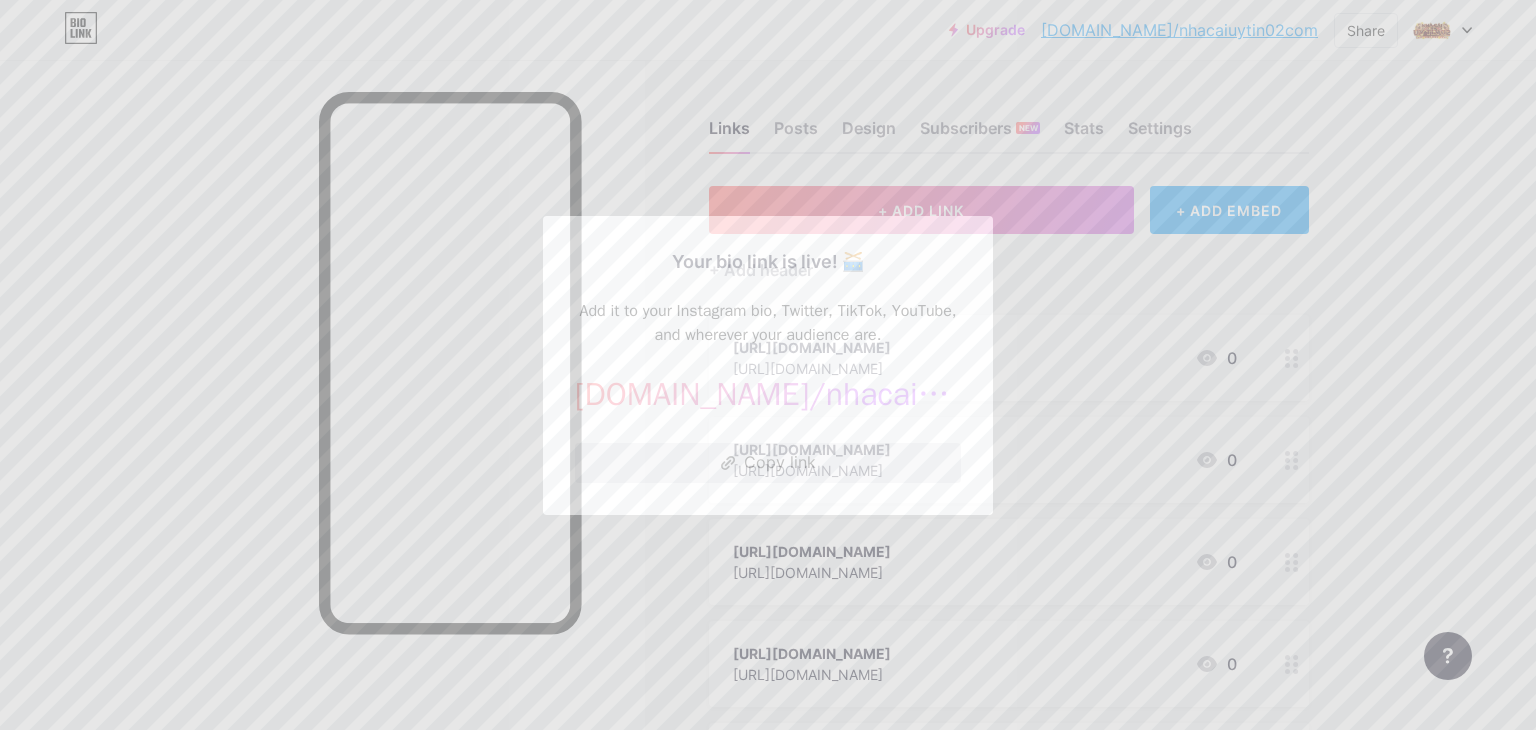 click on "Copy link" at bounding box center [768, 463] 